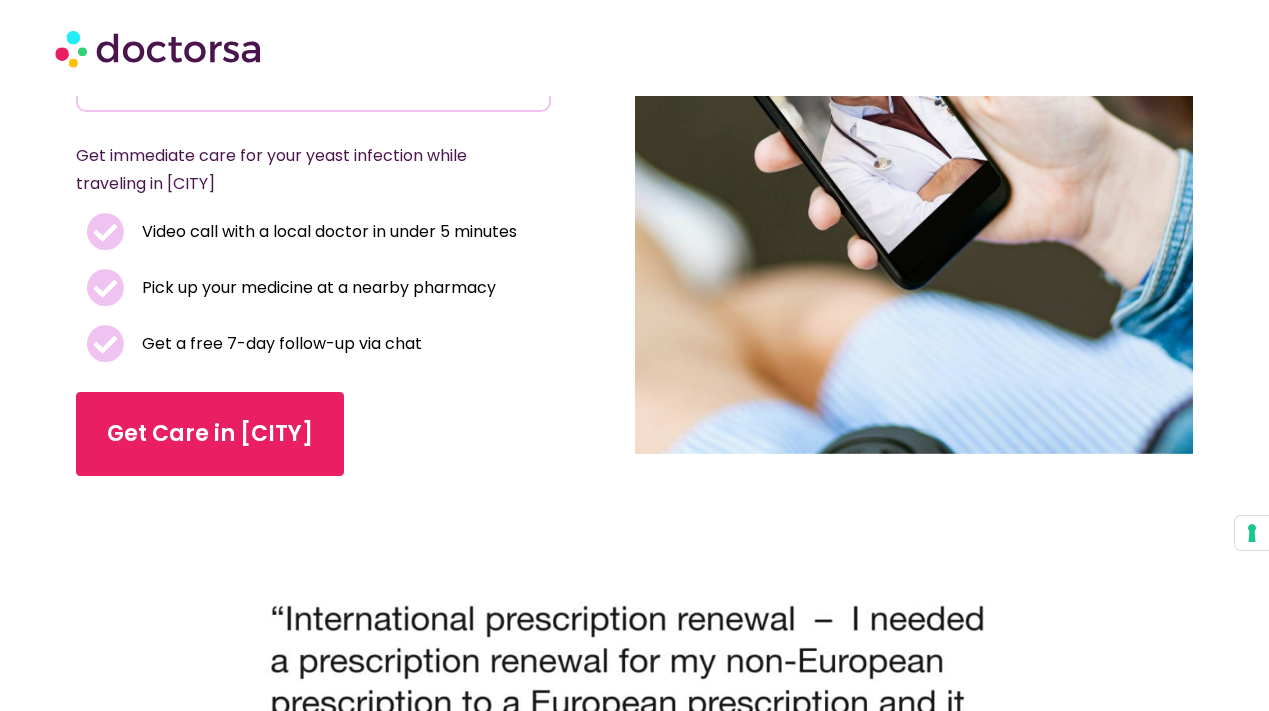 scroll, scrollTop: 0, scrollLeft: 0, axis: both 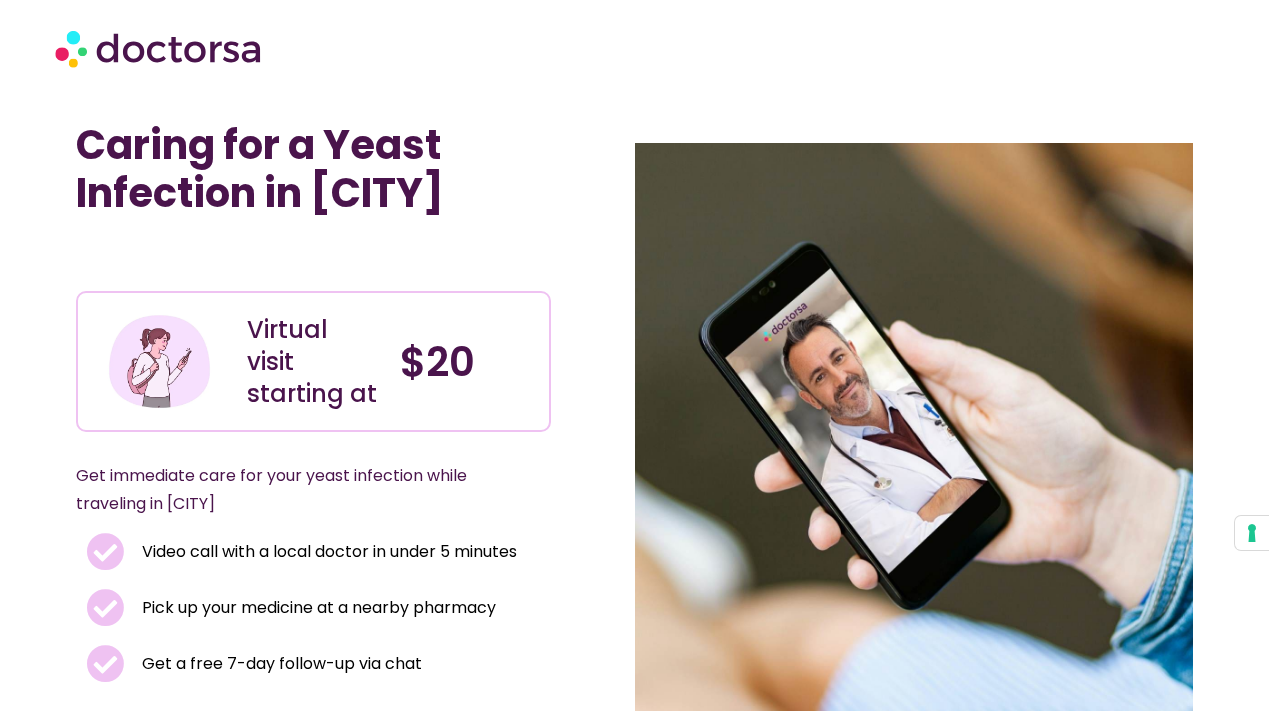 click at bounding box center (160, 48) 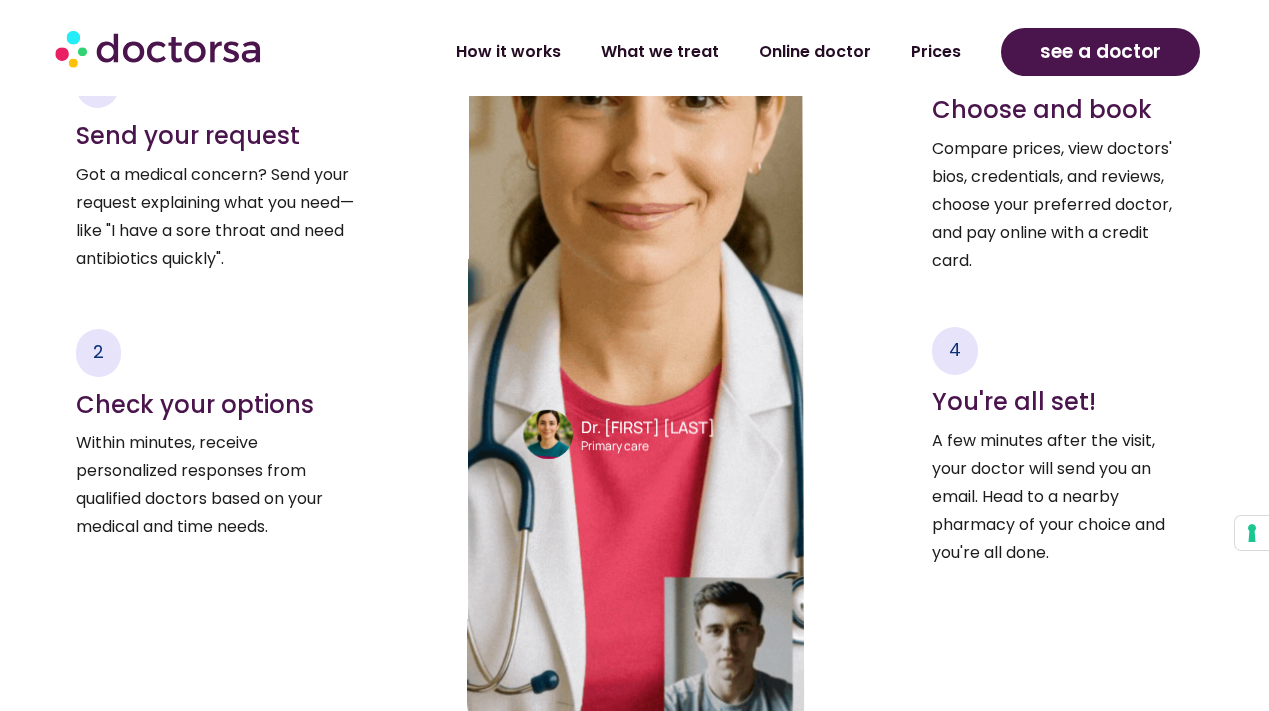 scroll, scrollTop: 3305, scrollLeft: 0, axis: vertical 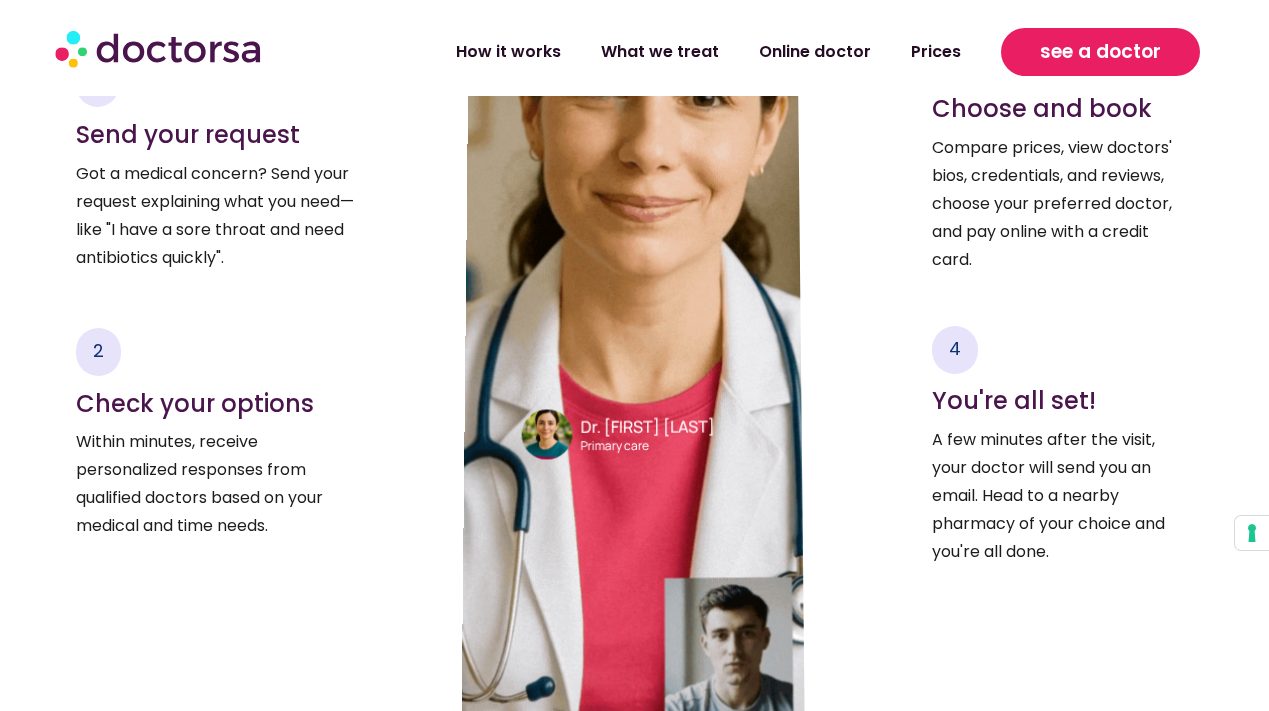 click on "see a doctor" at bounding box center (1100, 52) 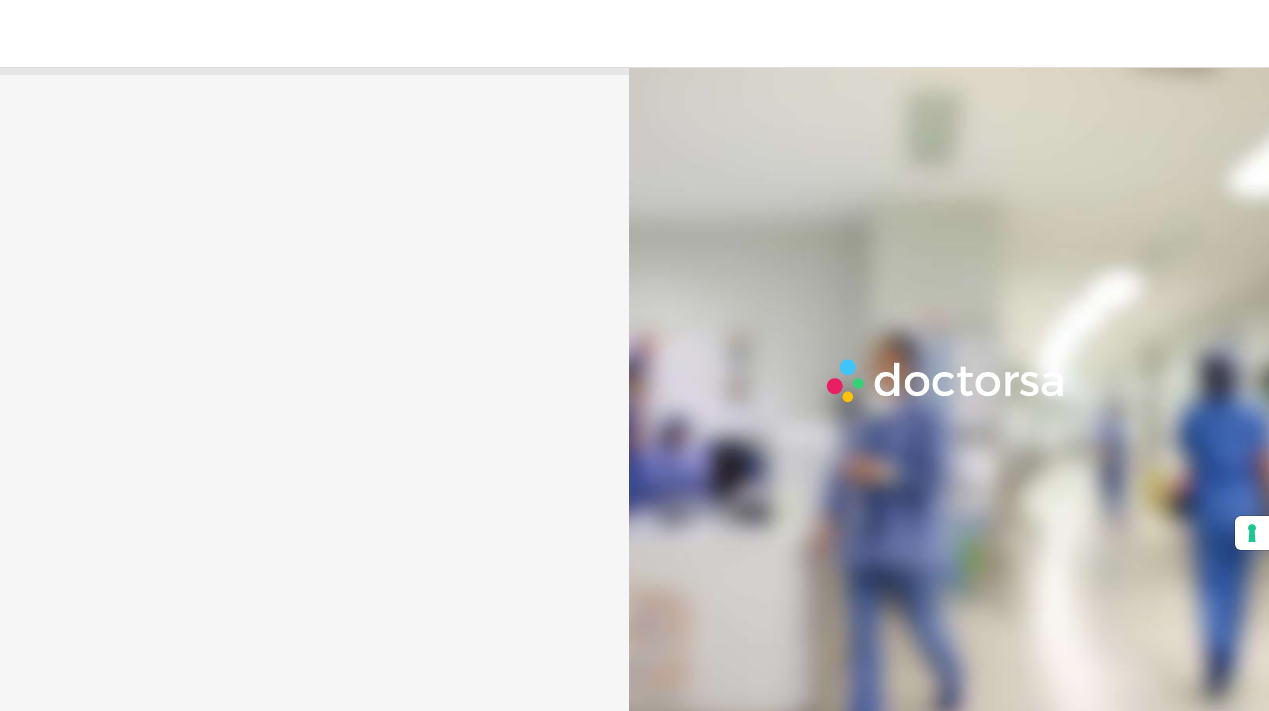 scroll, scrollTop: 0, scrollLeft: 0, axis: both 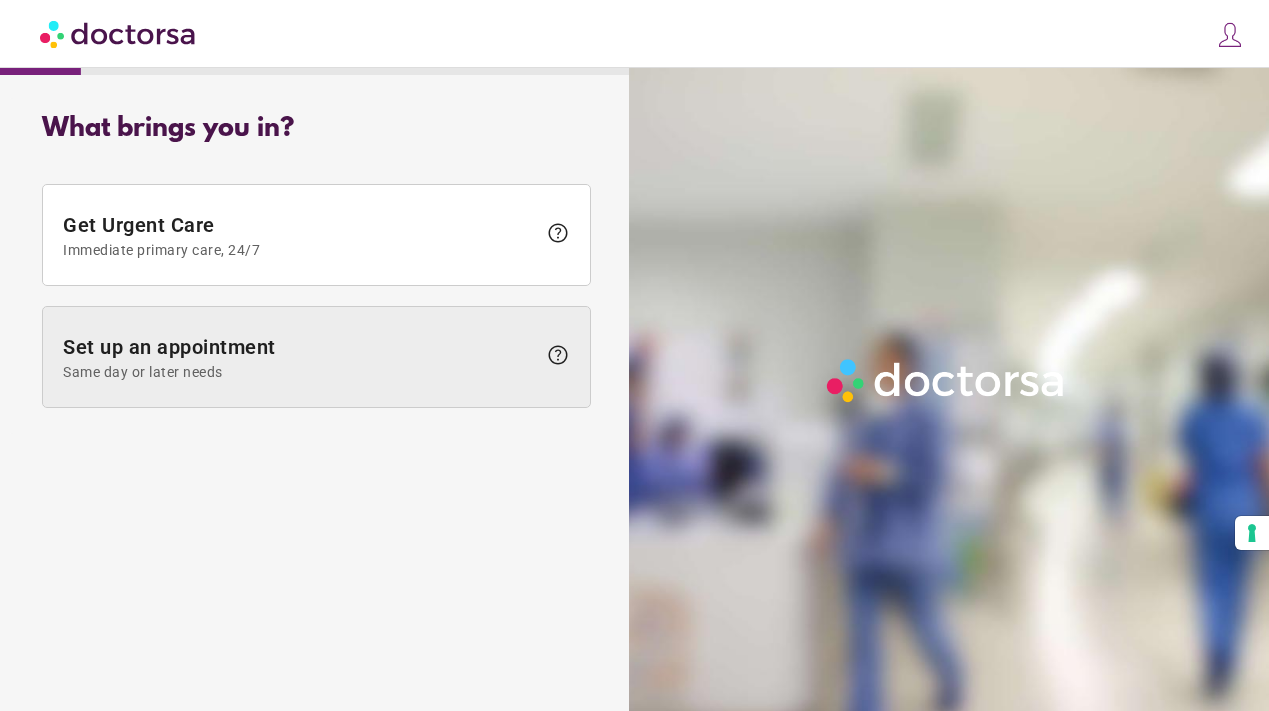 click on "Set up an appointment
Same day or later needs" at bounding box center (299, 357) 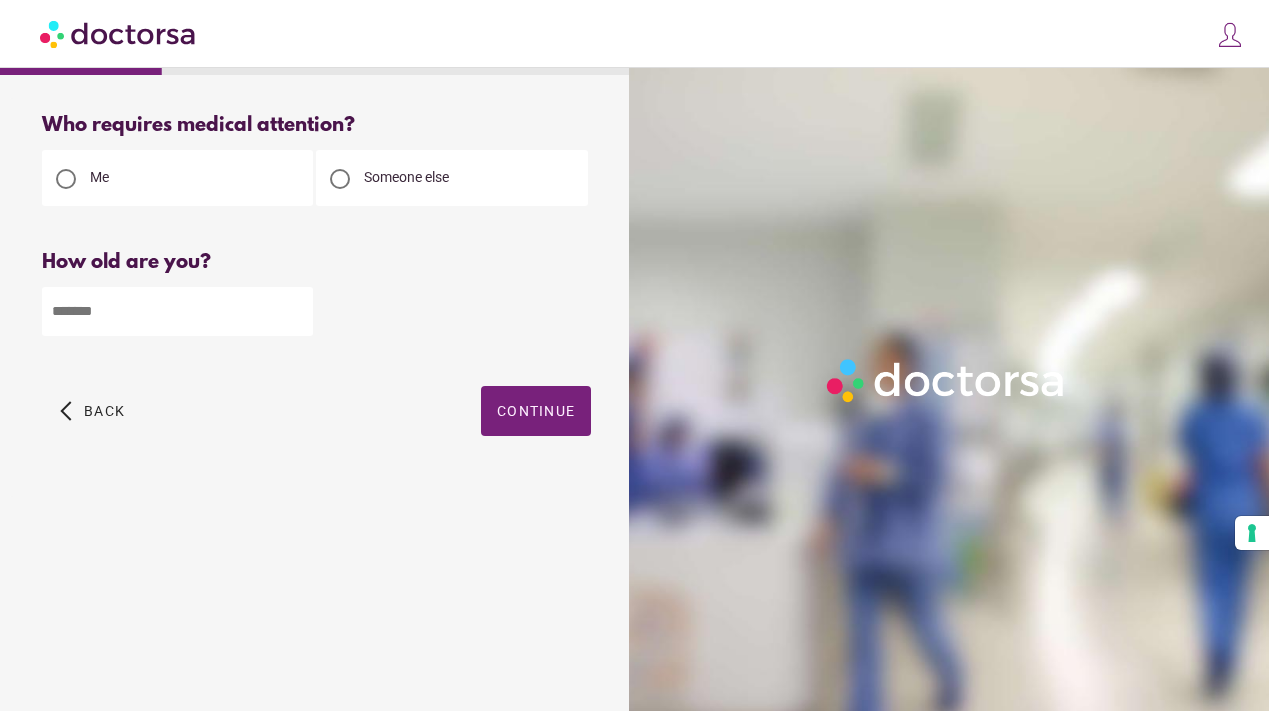 click at bounding box center (177, 311) 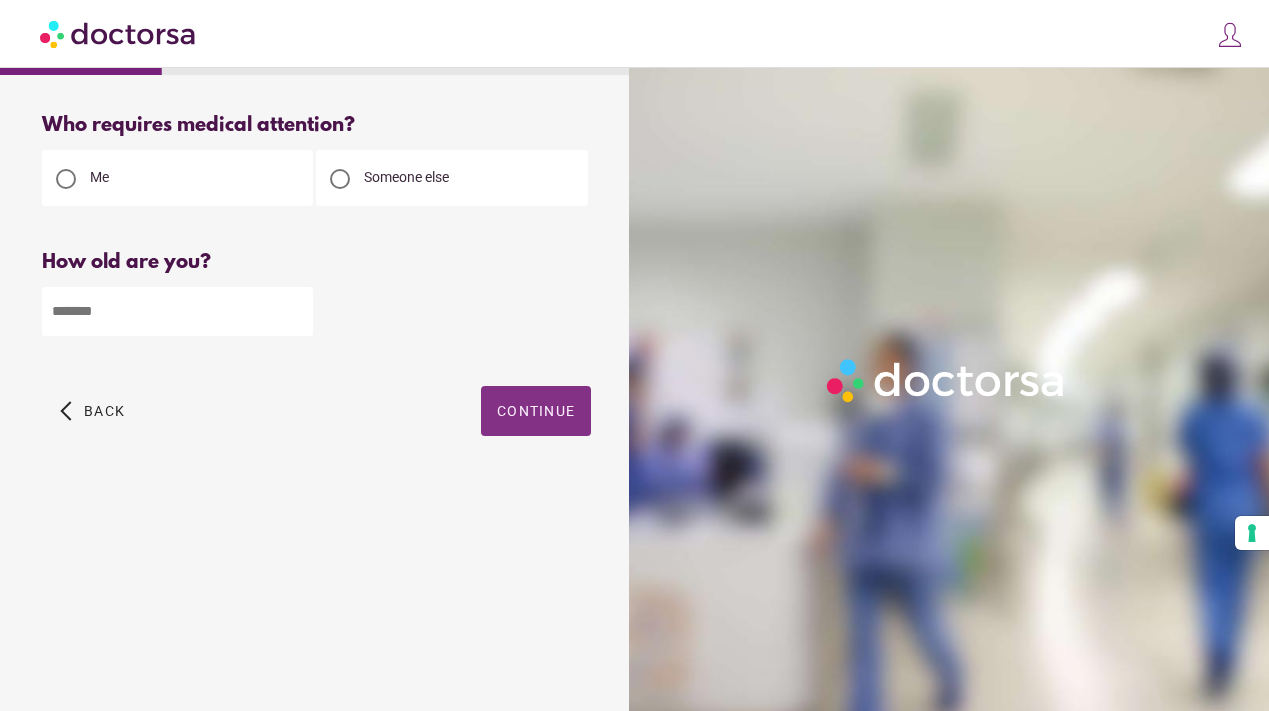 type on "**" 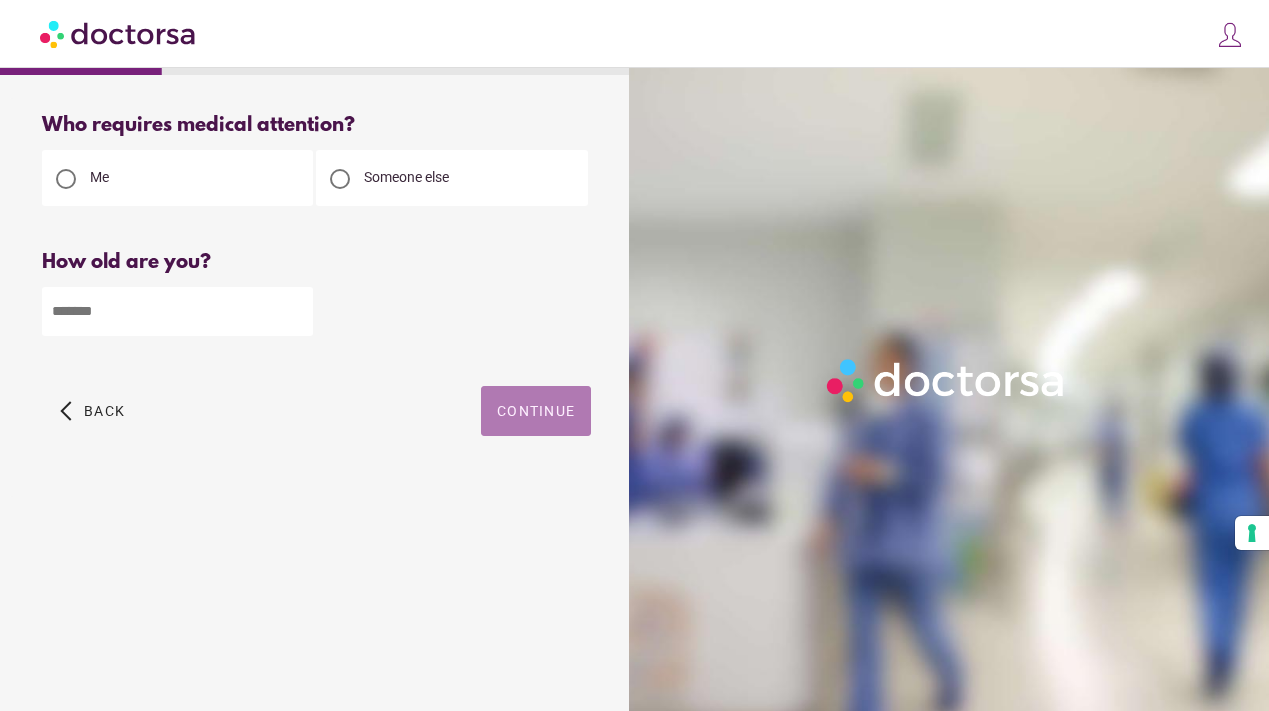click on "Continue" at bounding box center (536, 411) 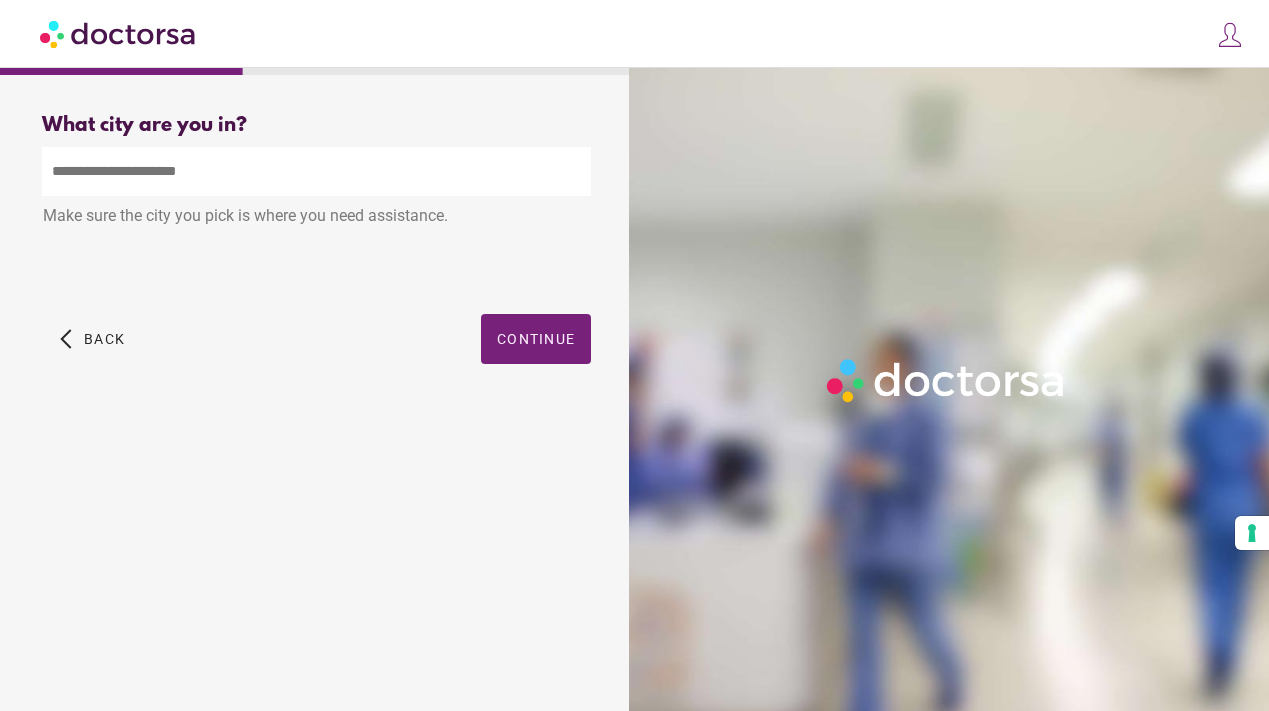 click at bounding box center [316, 171] 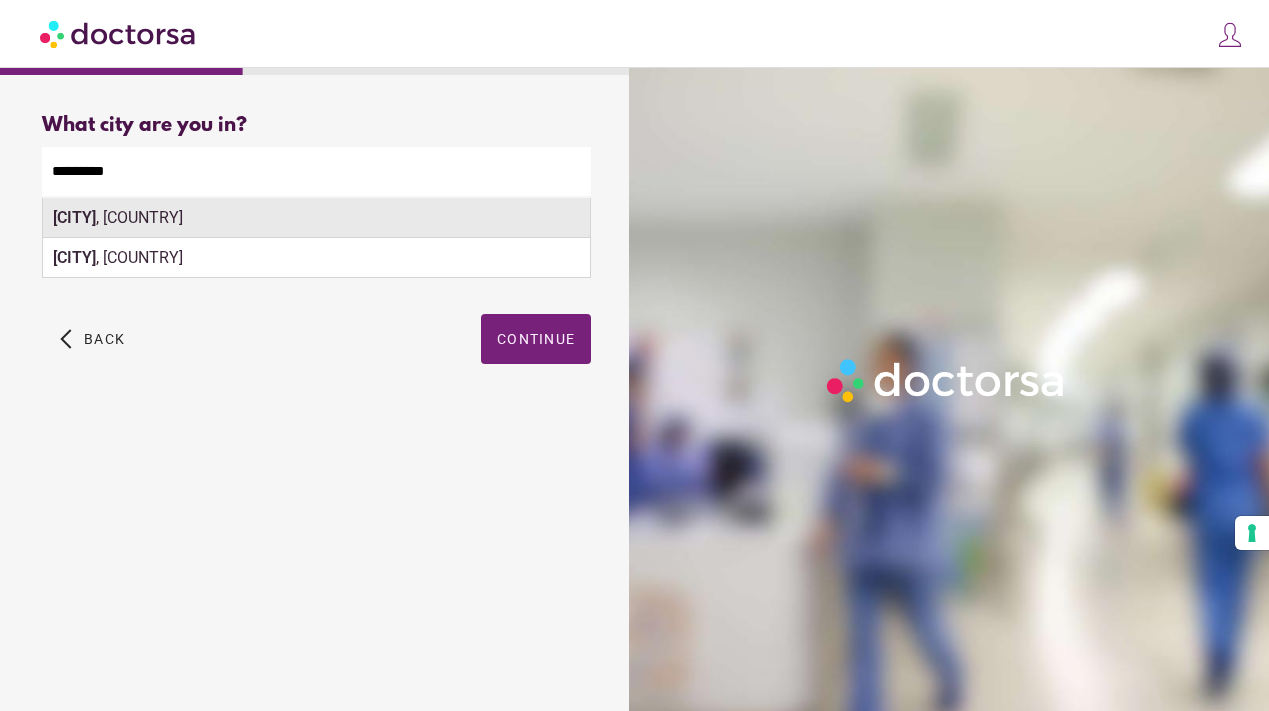 click on "Wiesbaden , [COUNTRY]" at bounding box center [316, 218] 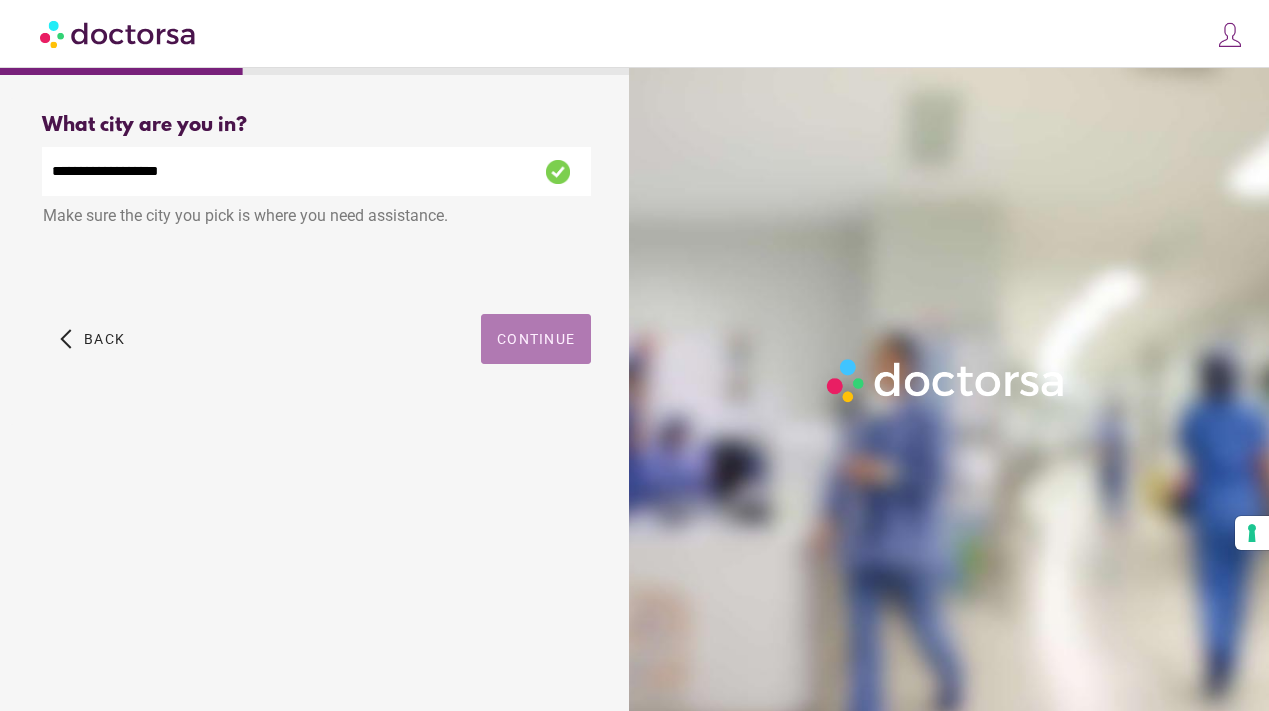 click on "Continue" at bounding box center (536, 339) 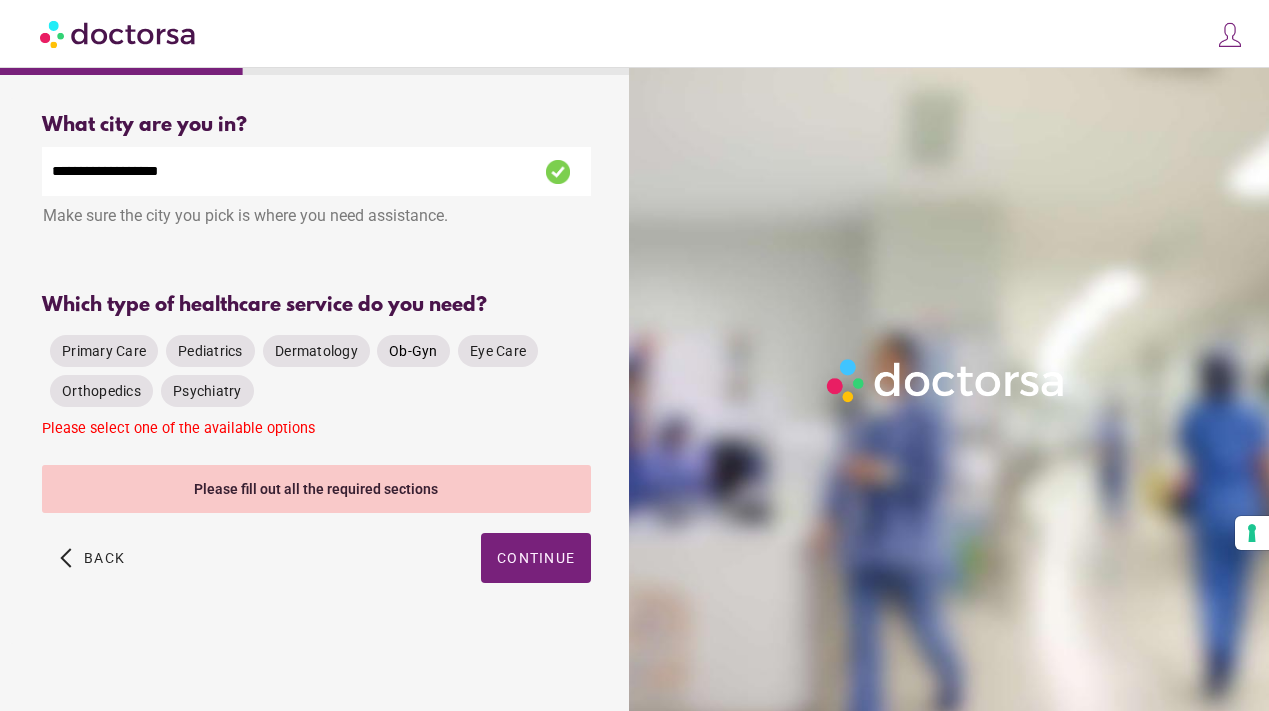 click on "Ob-Gyn" at bounding box center [413, 351] 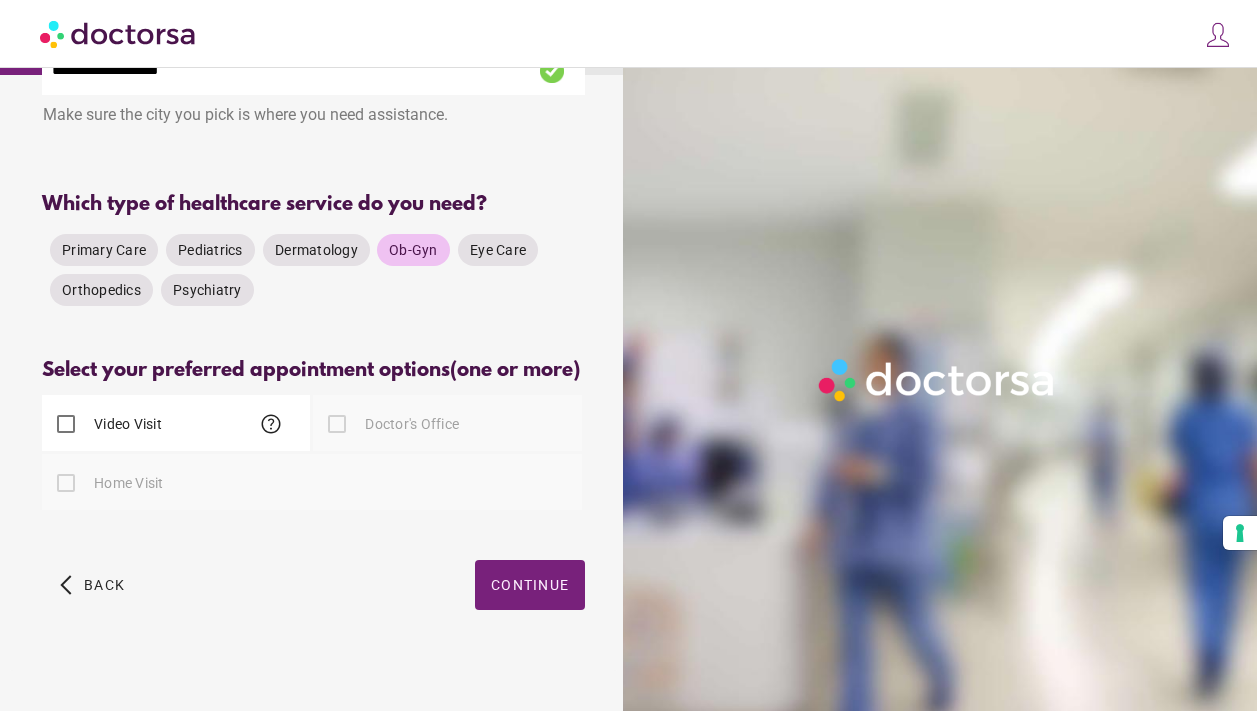 scroll, scrollTop: 136, scrollLeft: 0, axis: vertical 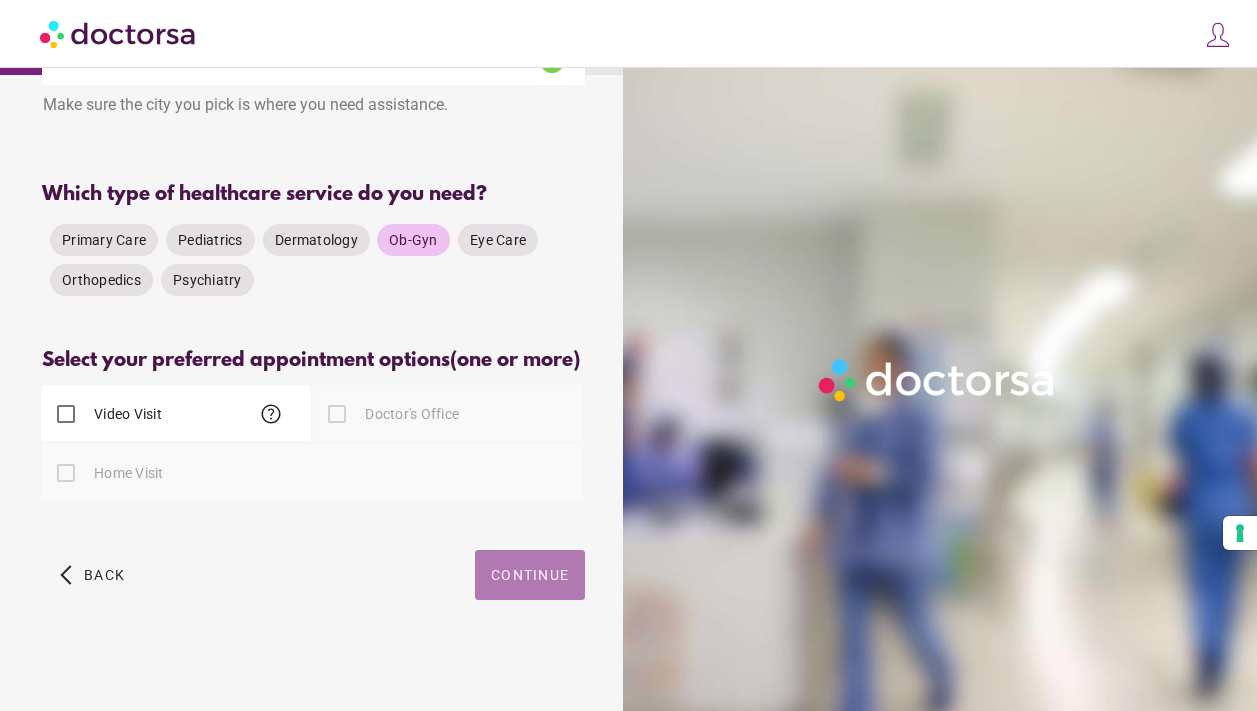 click on "Continue" at bounding box center (530, 575) 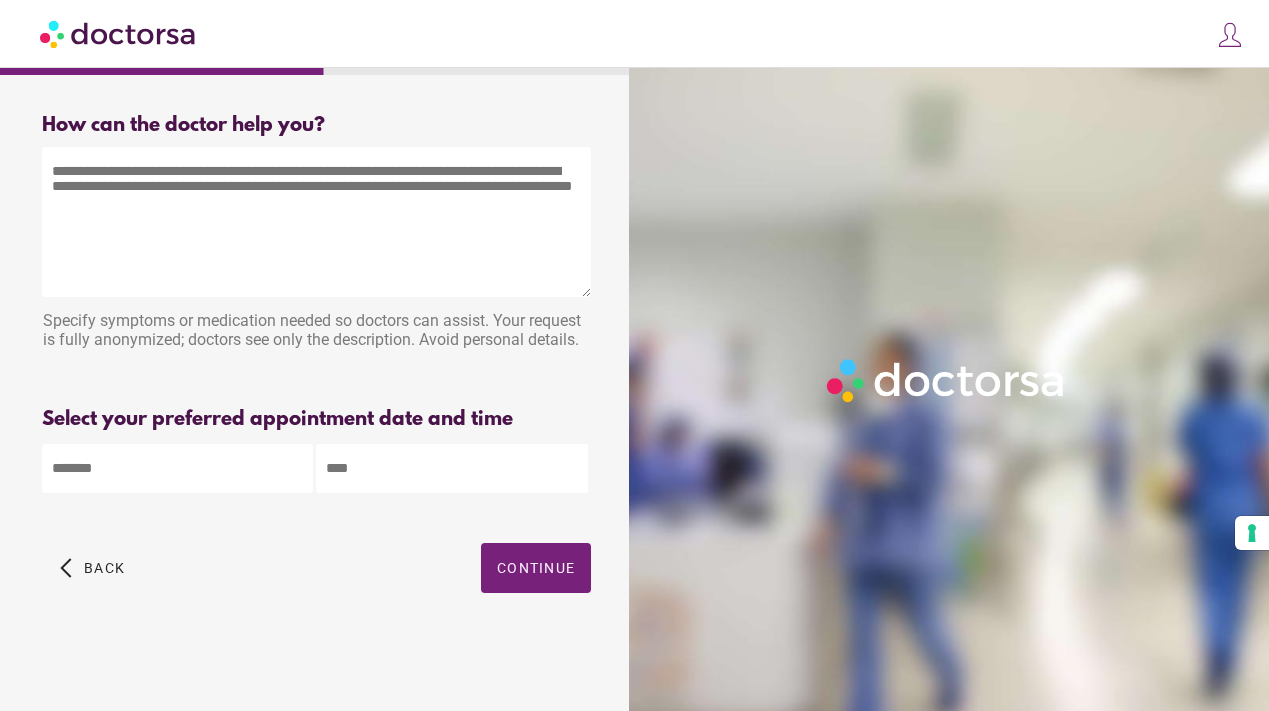 drag, startPoint x: 136, startPoint y: 222, endPoint x: -5, endPoint y: 118, distance: 175.2056 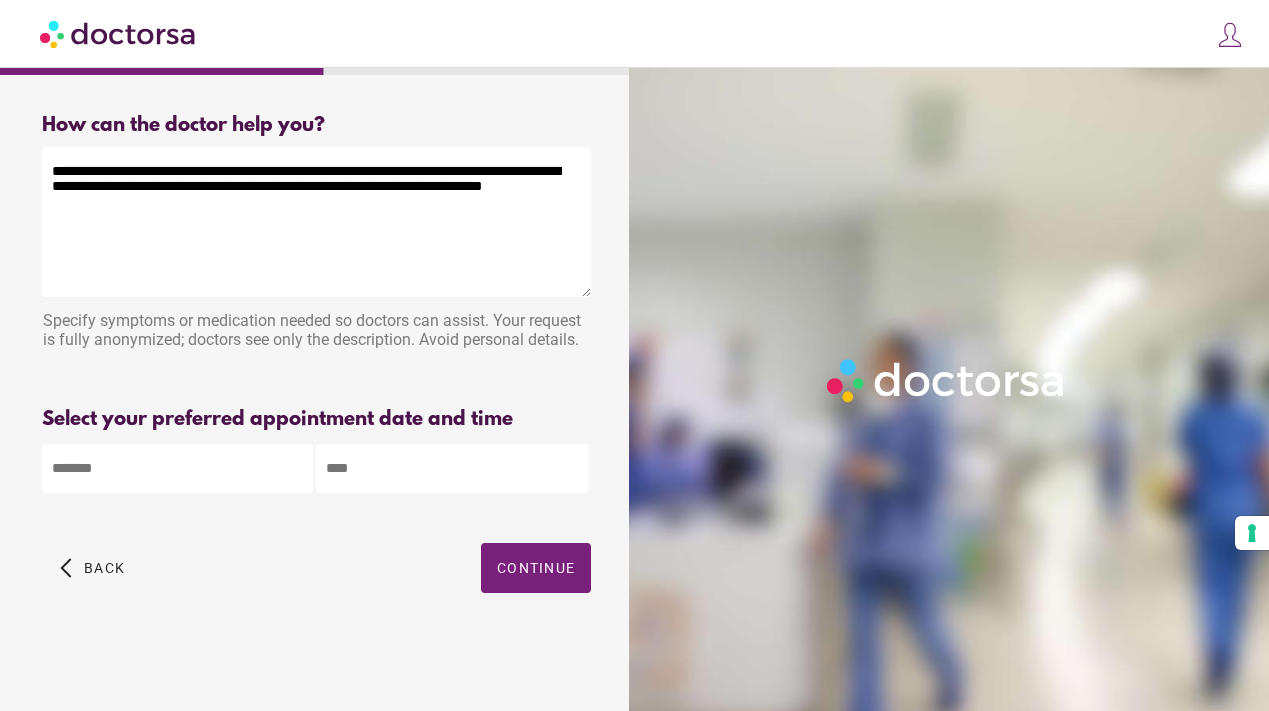 drag, startPoint x: 512, startPoint y: 200, endPoint x: 255, endPoint y: 196, distance: 257.03113 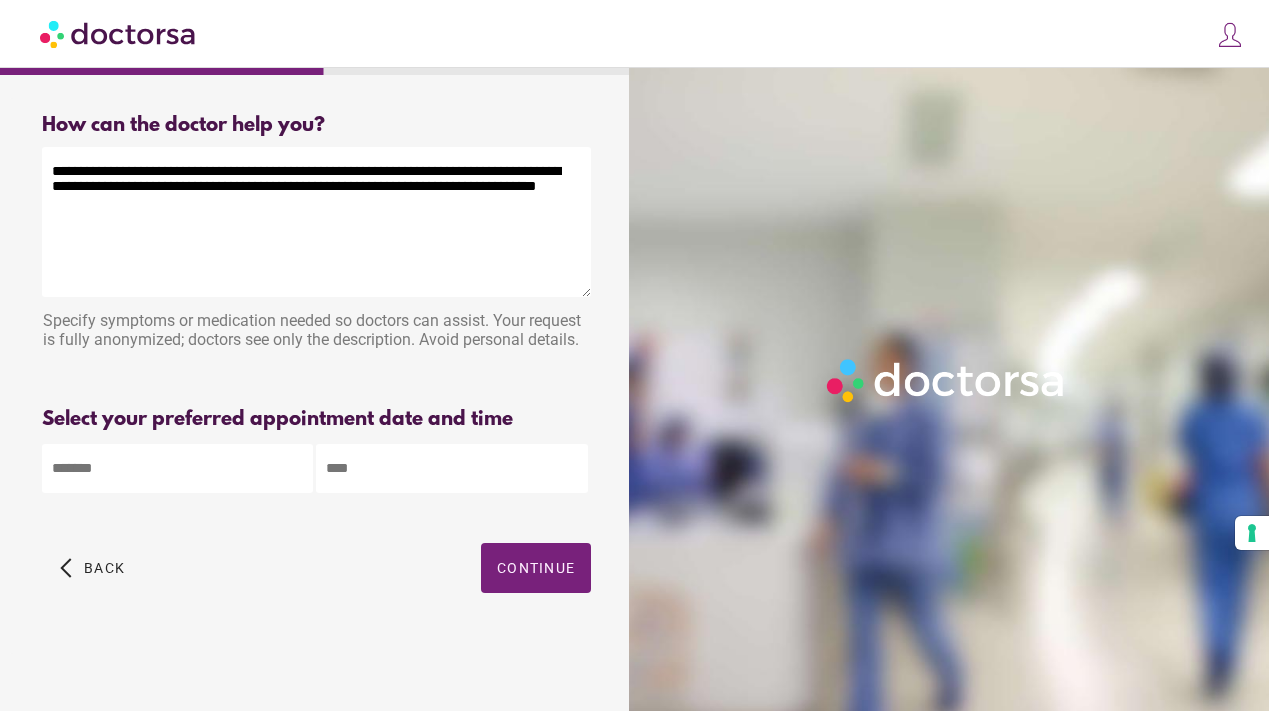 paste on "**********" 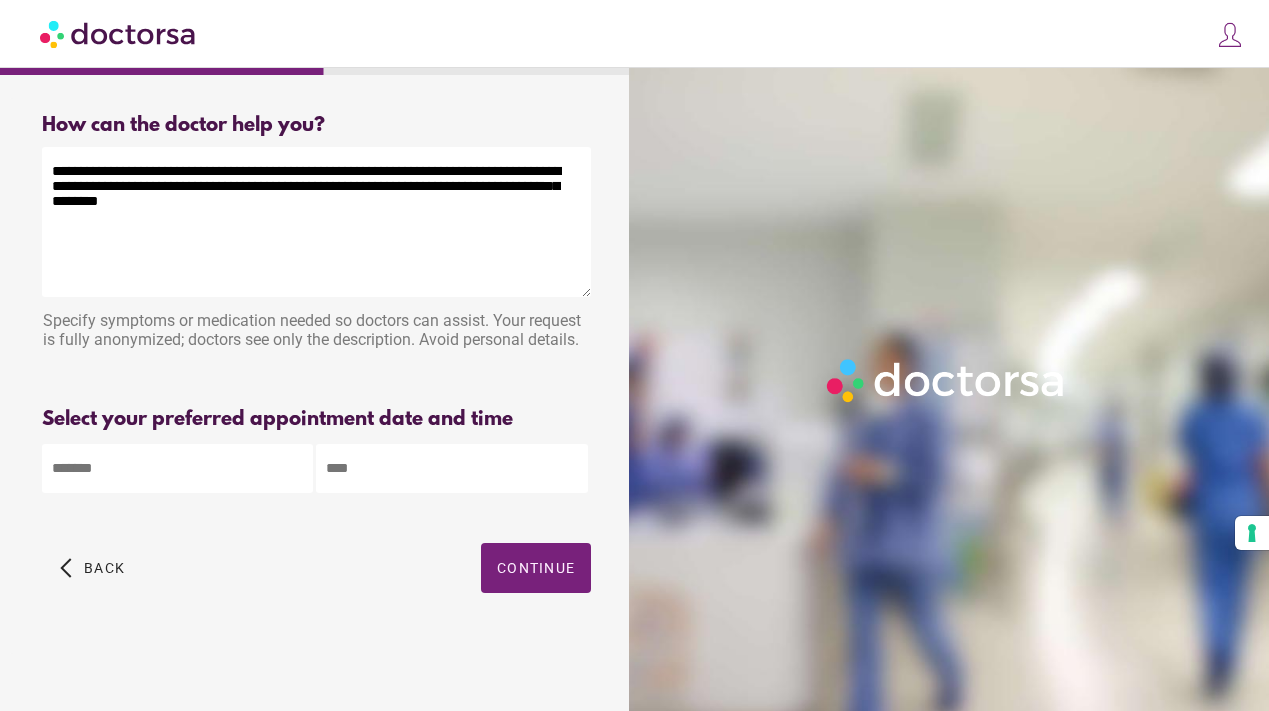 type on "**********" 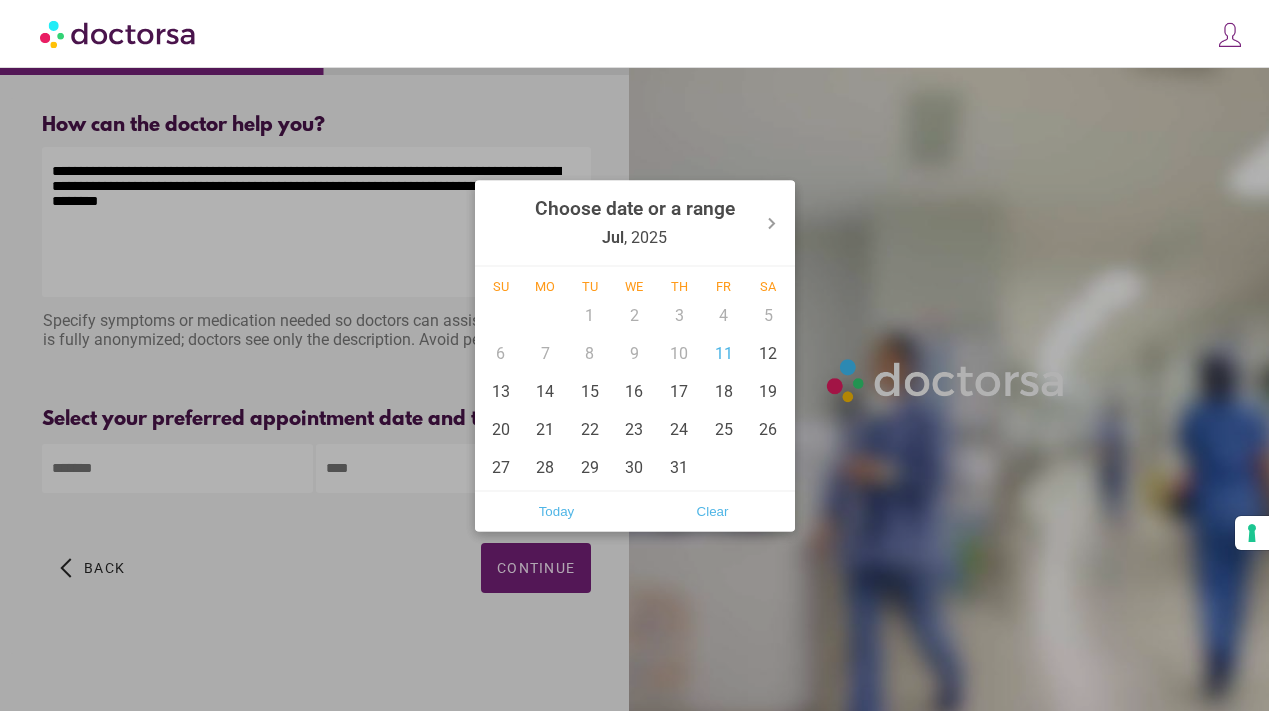 click on "**********" at bounding box center (634, 355) 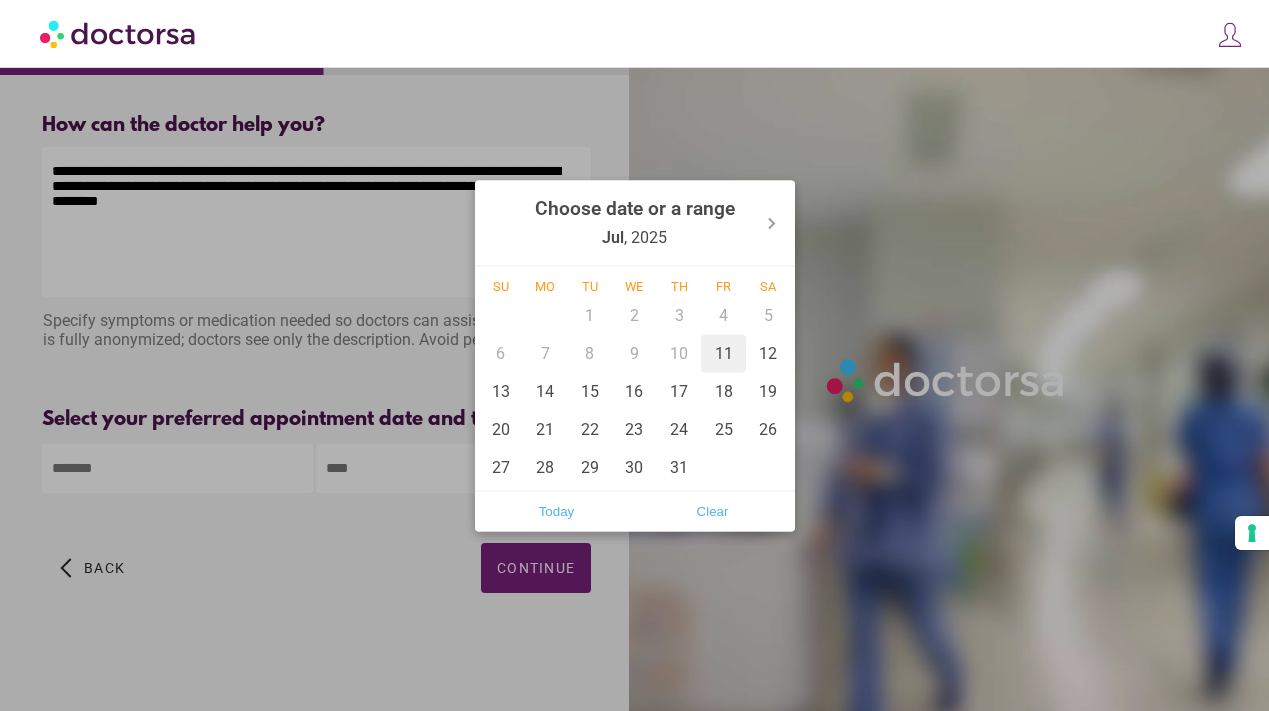click on "11" at bounding box center (723, 353) 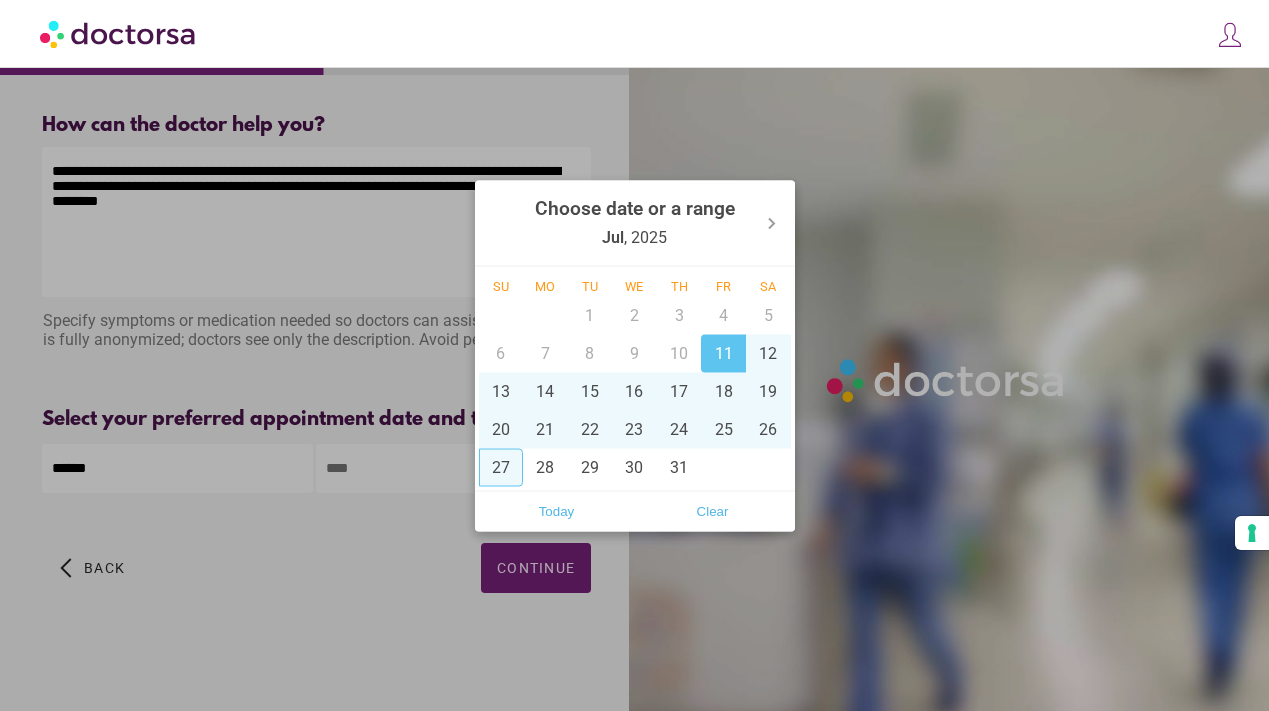 click at bounding box center [634, 355] 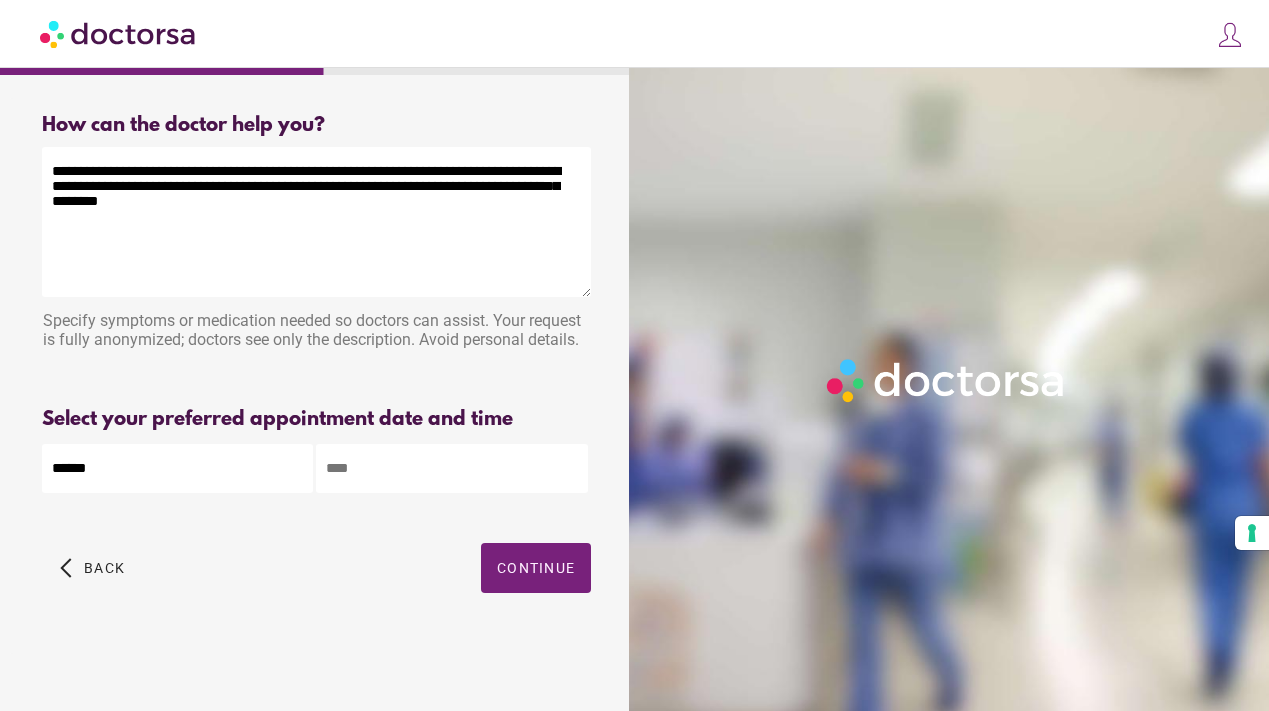click at bounding box center [451, 468] 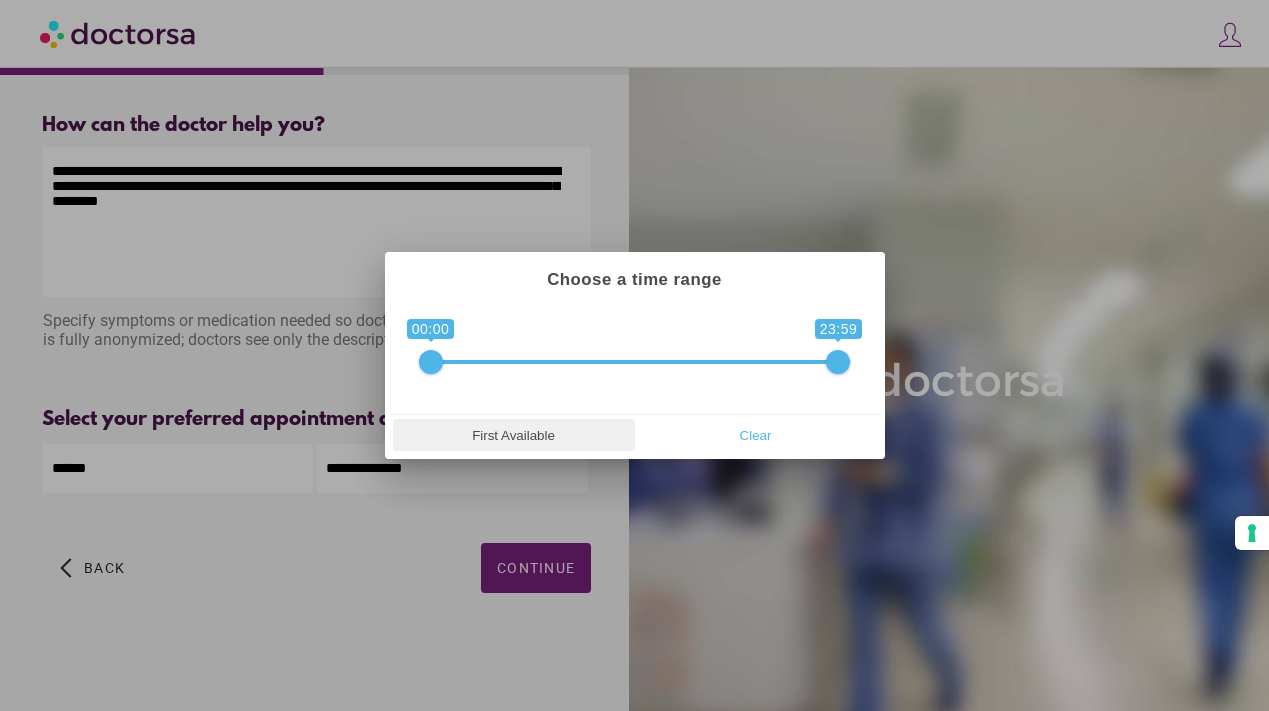 click on "First Available" at bounding box center [514, 435] 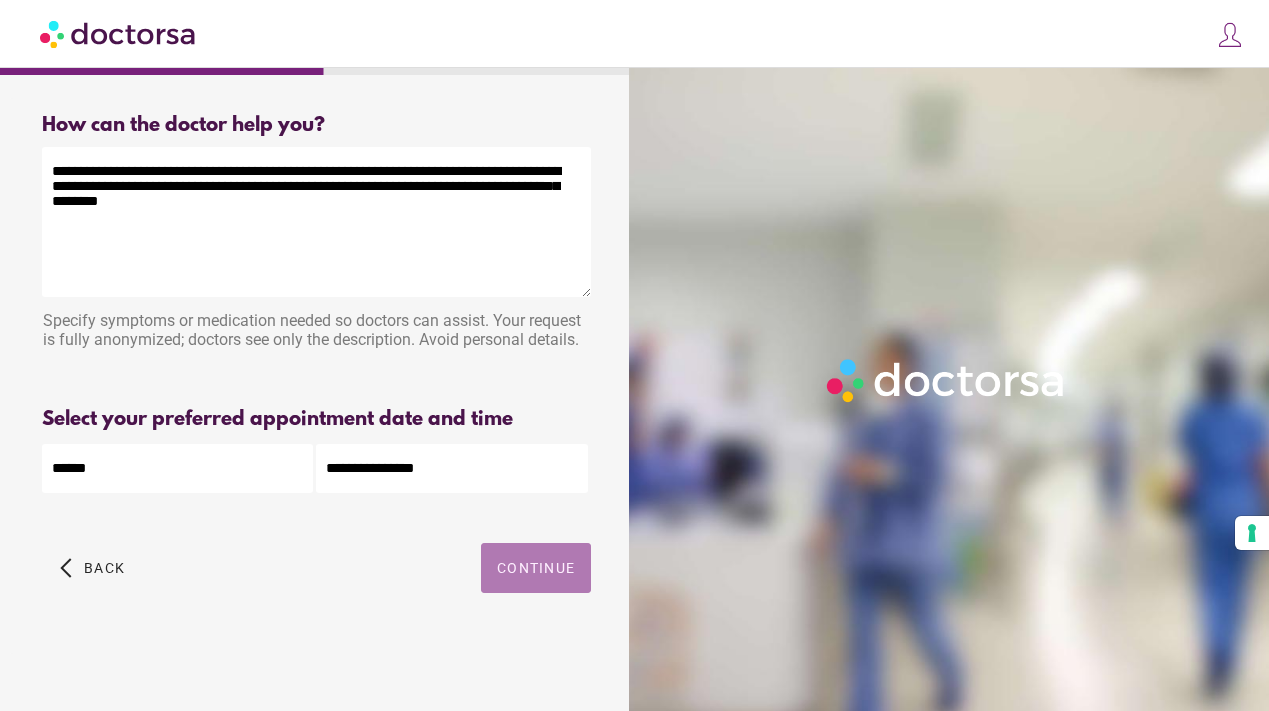 click on "Continue" at bounding box center [536, 568] 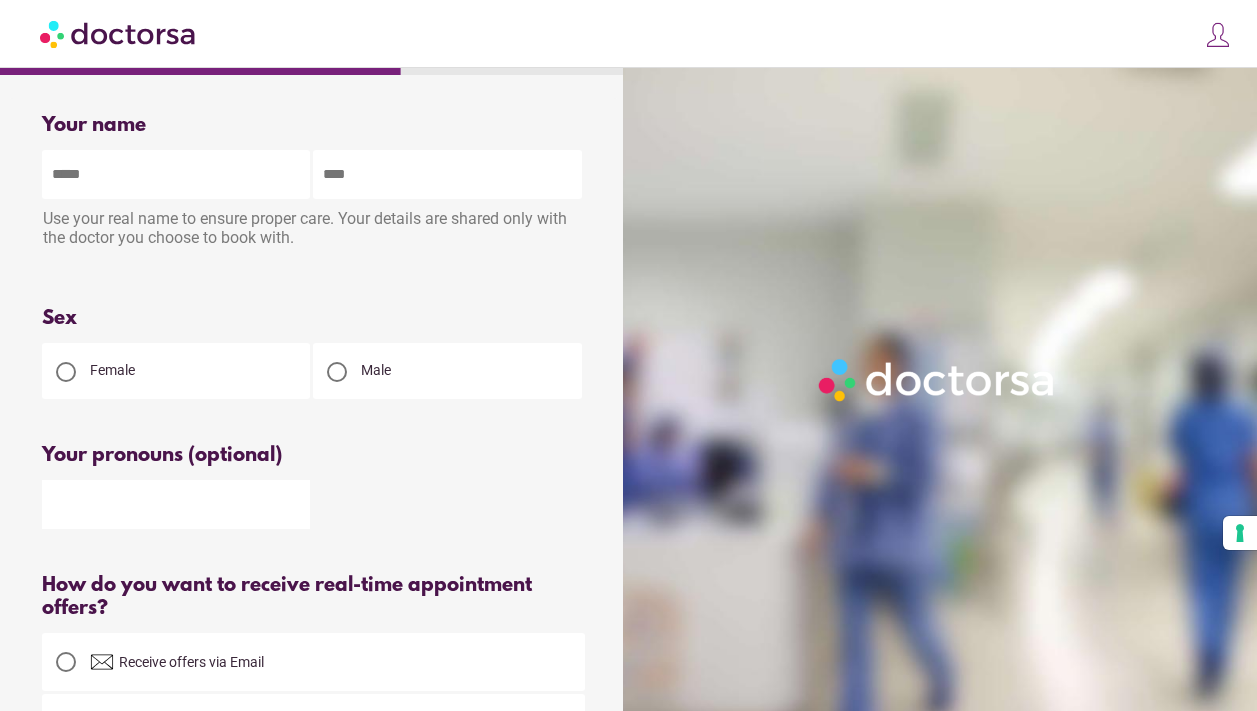 click at bounding box center (176, 174) 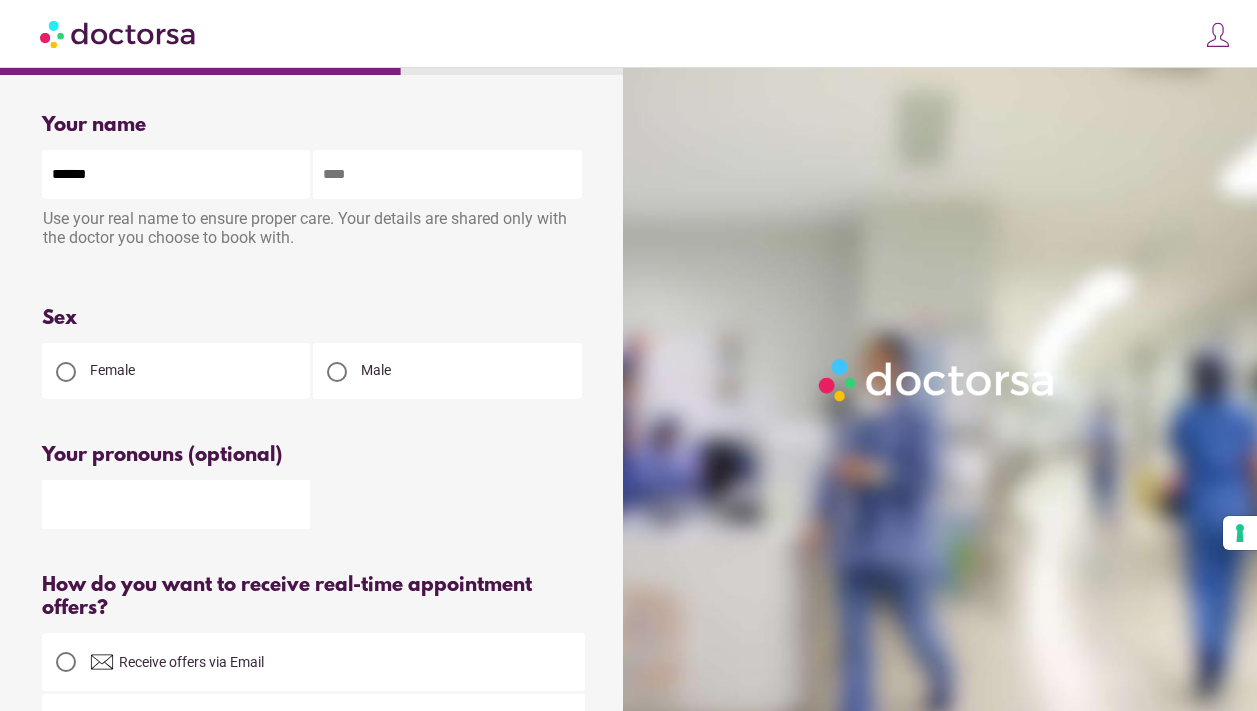 type on "*******" 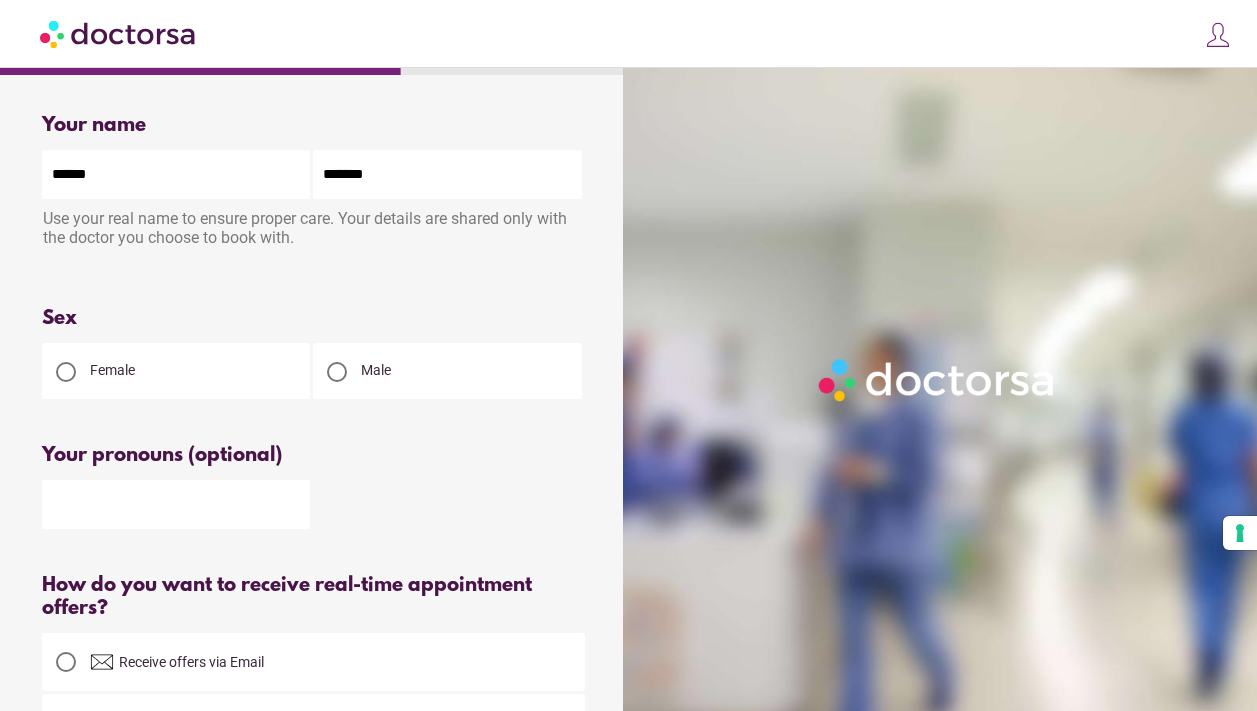 type on "**********" 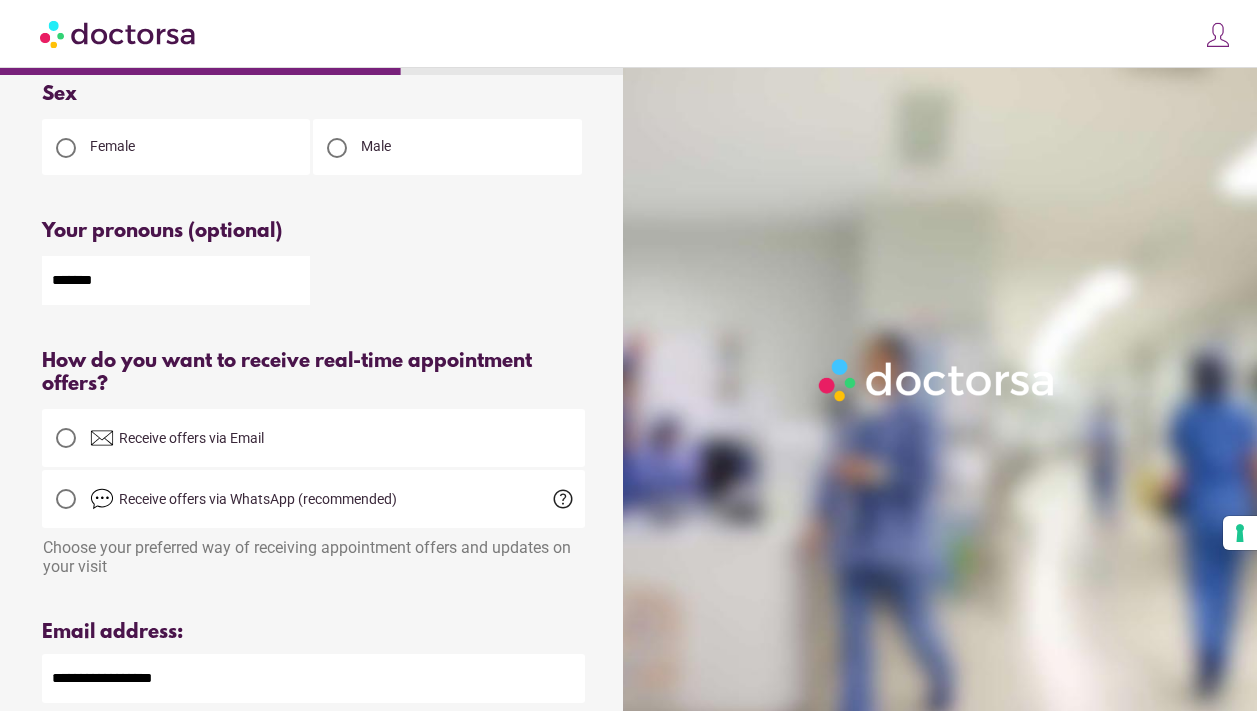 scroll, scrollTop: 230, scrollLeft: 0, axis: vertical 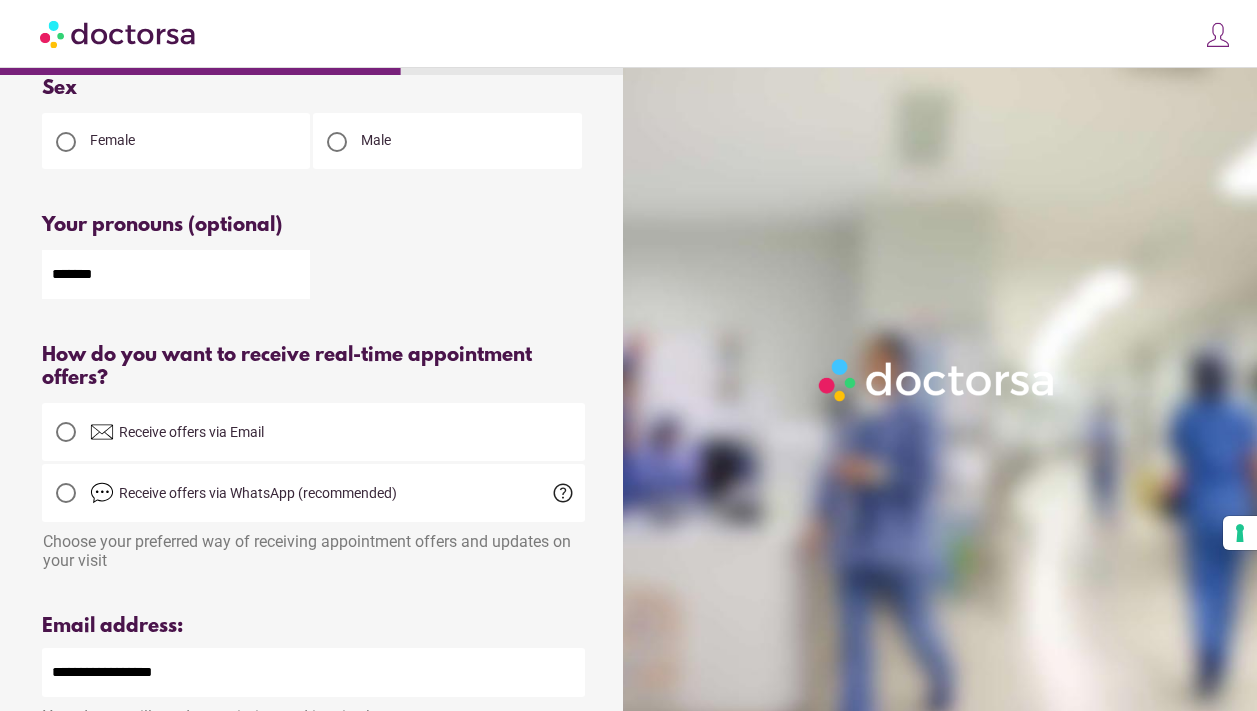 type on "*******" 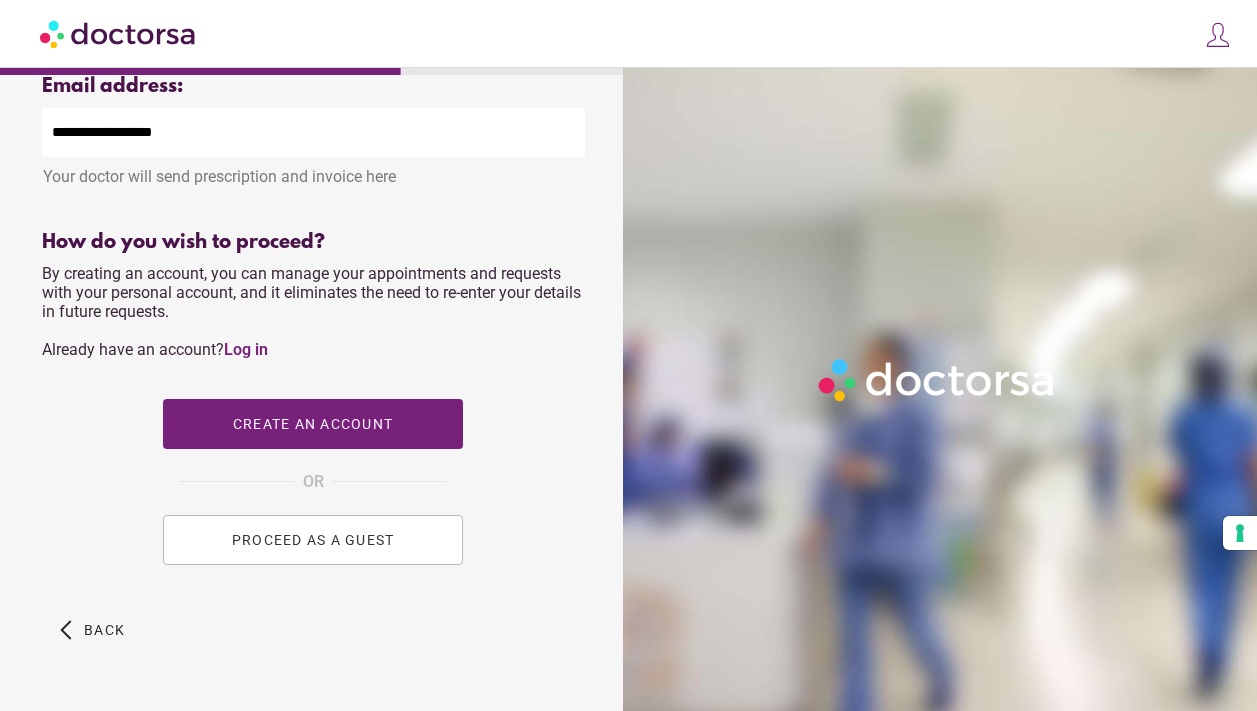 scroll, scrollTop: 777, scrollLeft: 0, axis: vertical 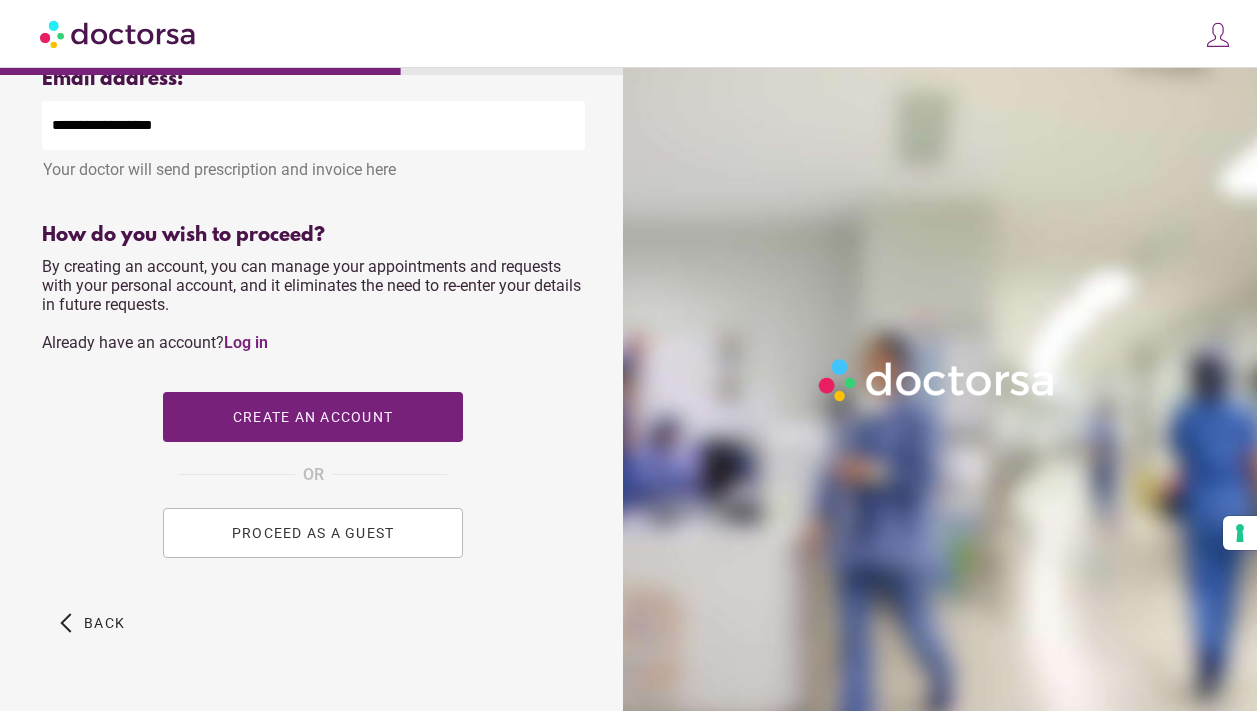 click on "PROCEED AS A GUEST" at bounding box center (313, 533) 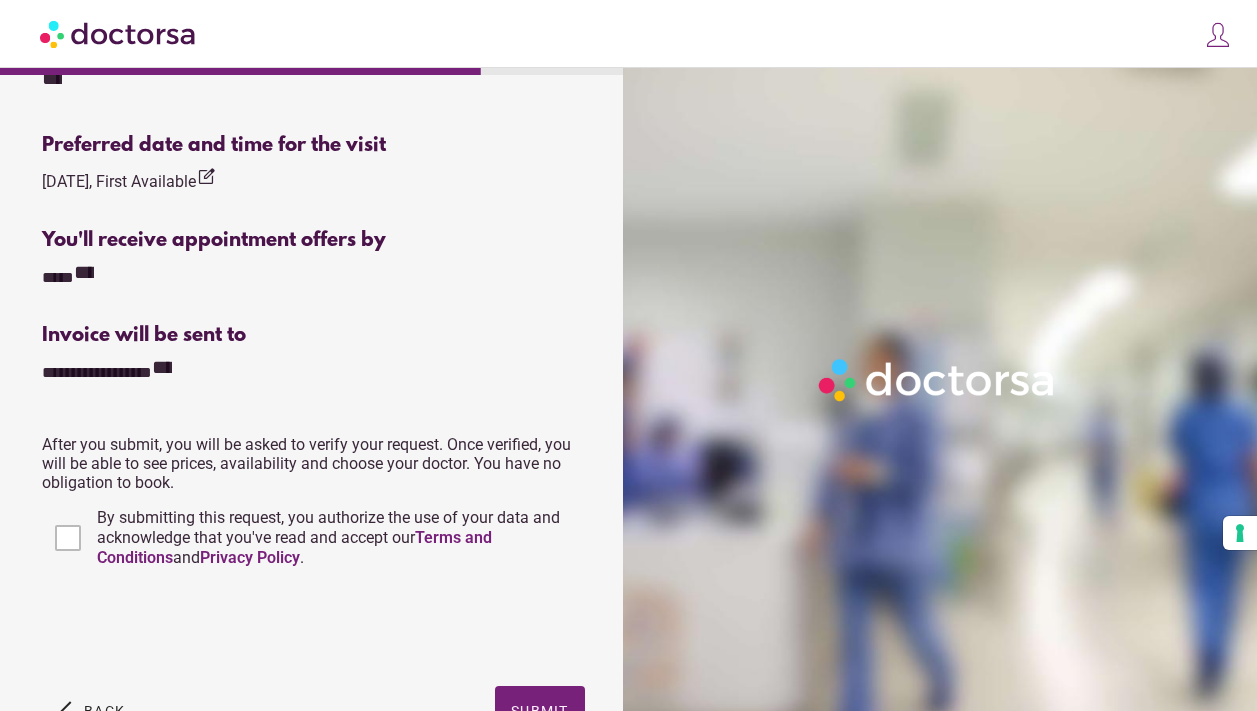 scroll, scrollTop: 668, scrollLeft: 0, axis: vertical 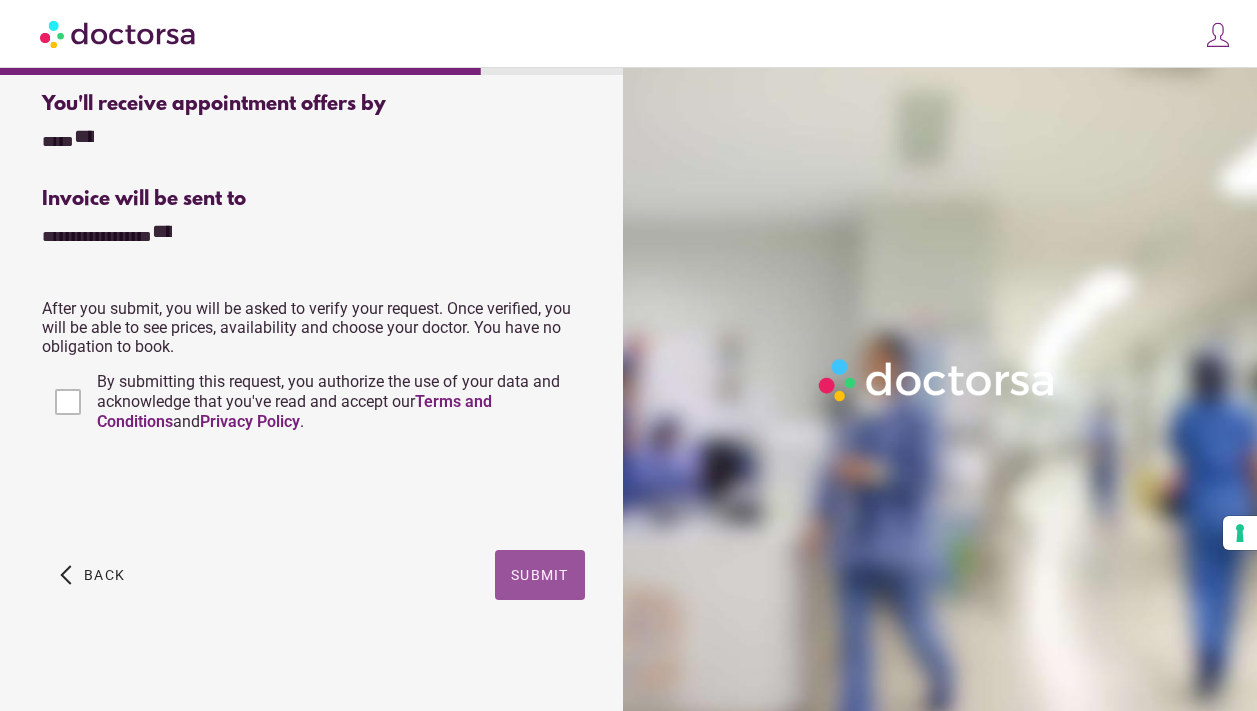 click on "Submit" at bounding box center (540, 575) 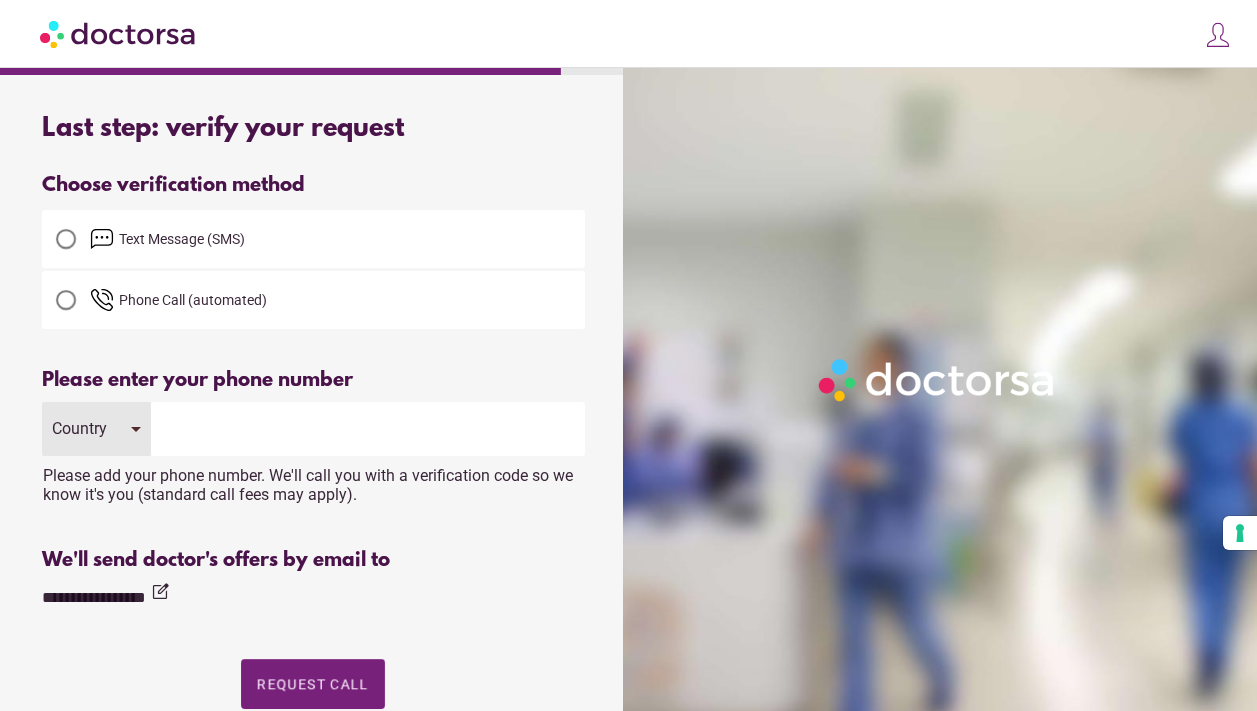 scroll, scrollTop: 0, scrollLeft: 0, axis: both 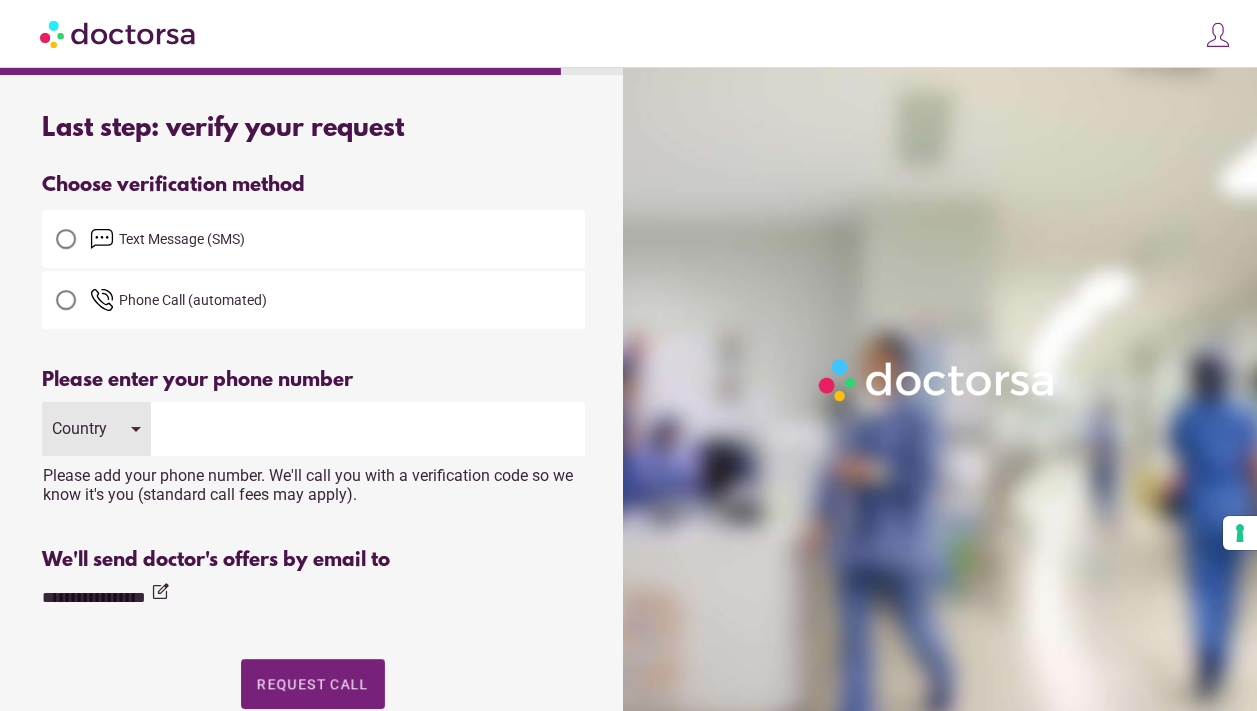 click at bounding box center [66, 239] 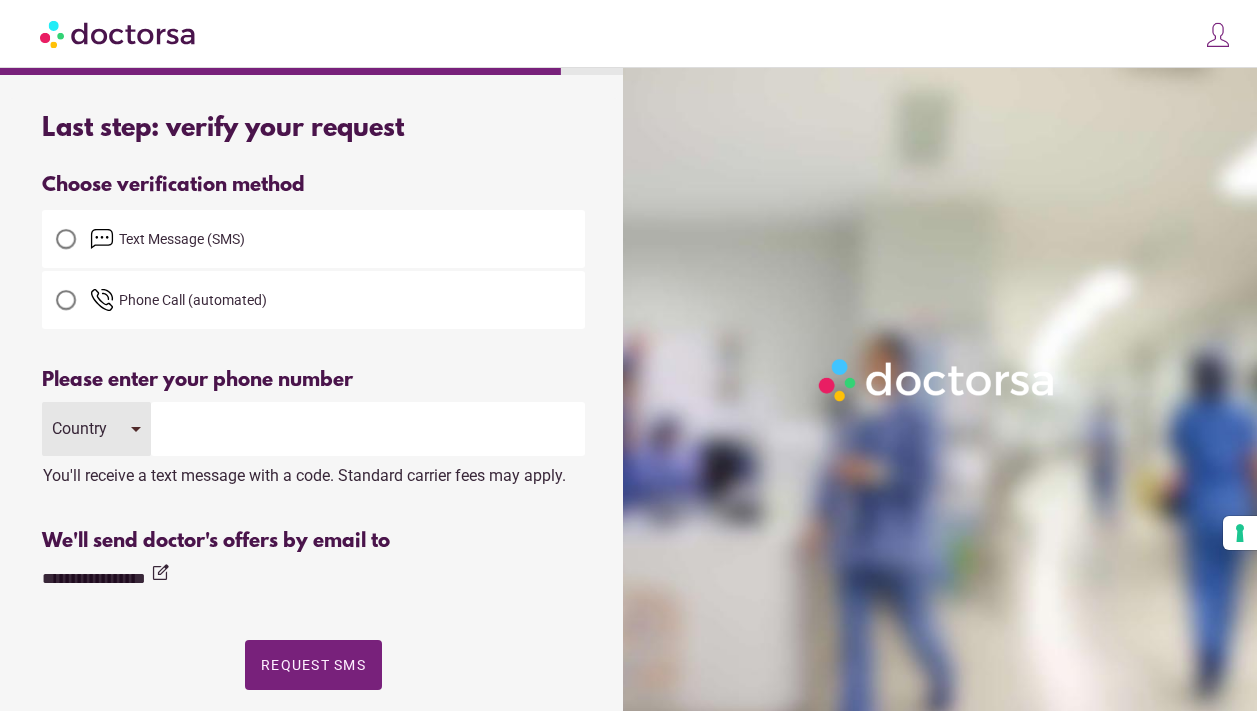 click on "Country" at bounding box center [96, 429] 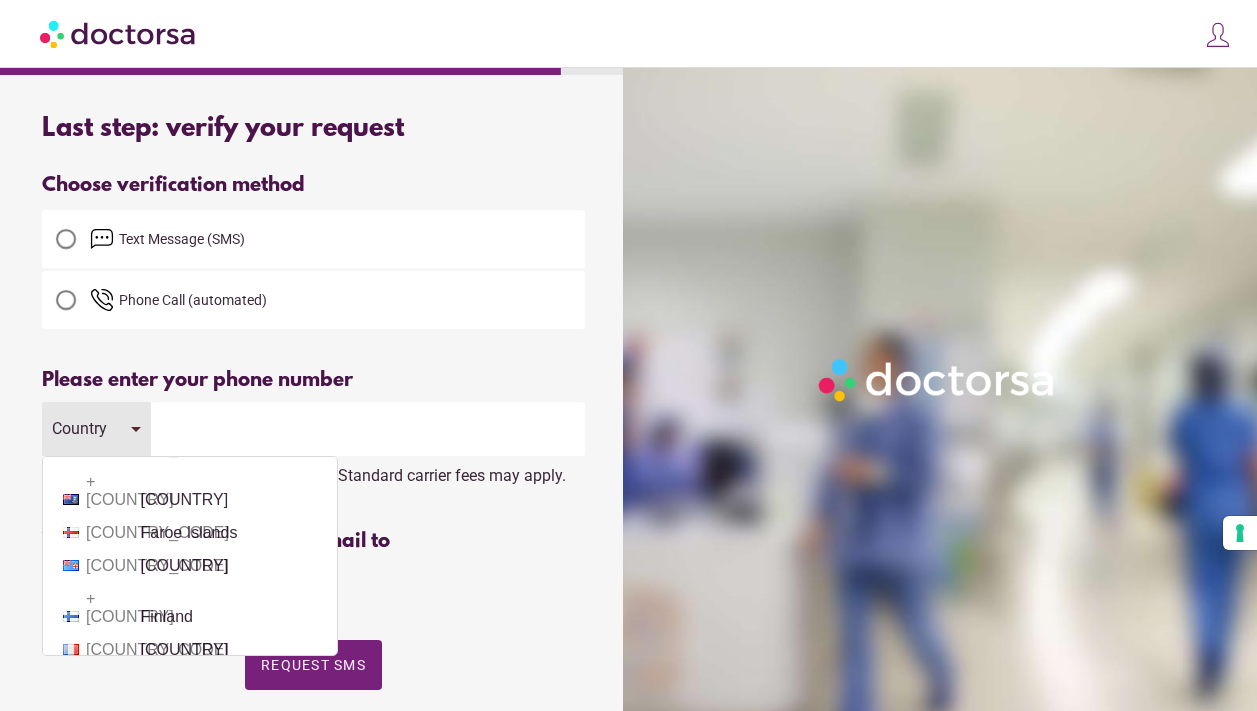 scroll, scrollTop: 2546, scrollLeft: 0, axis: vertical 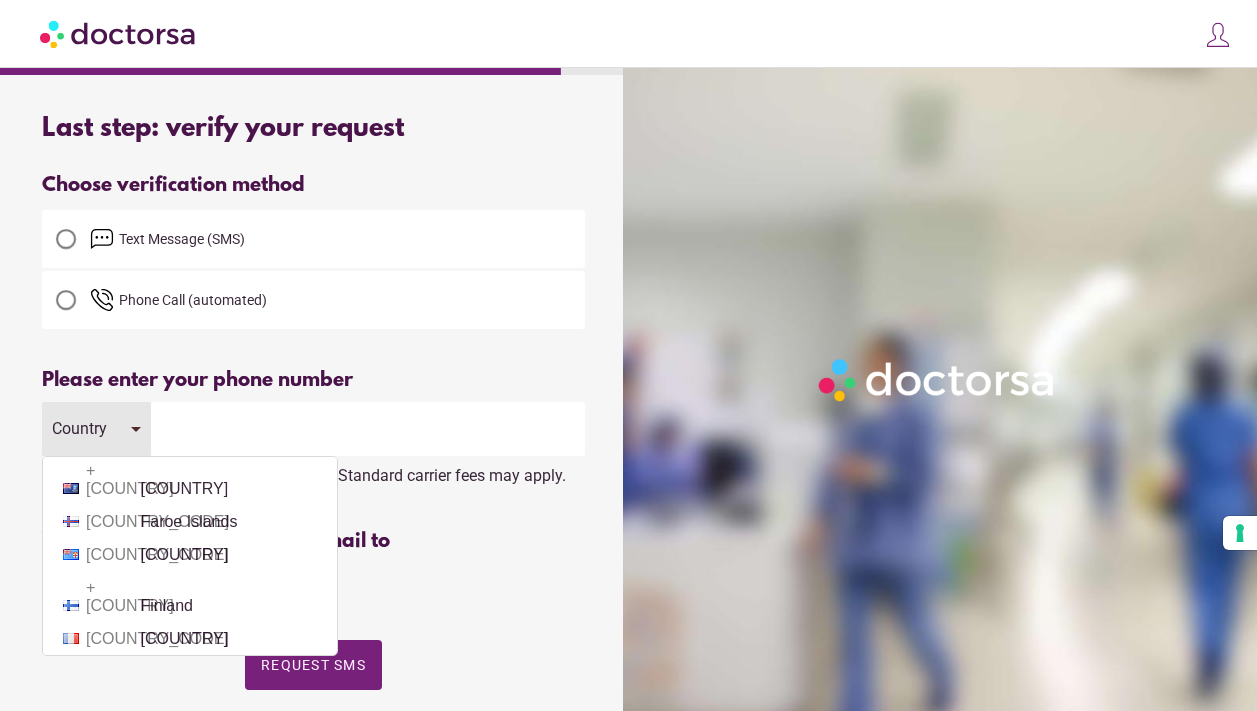 click on "+33   France" at bounding box center [190, 639] 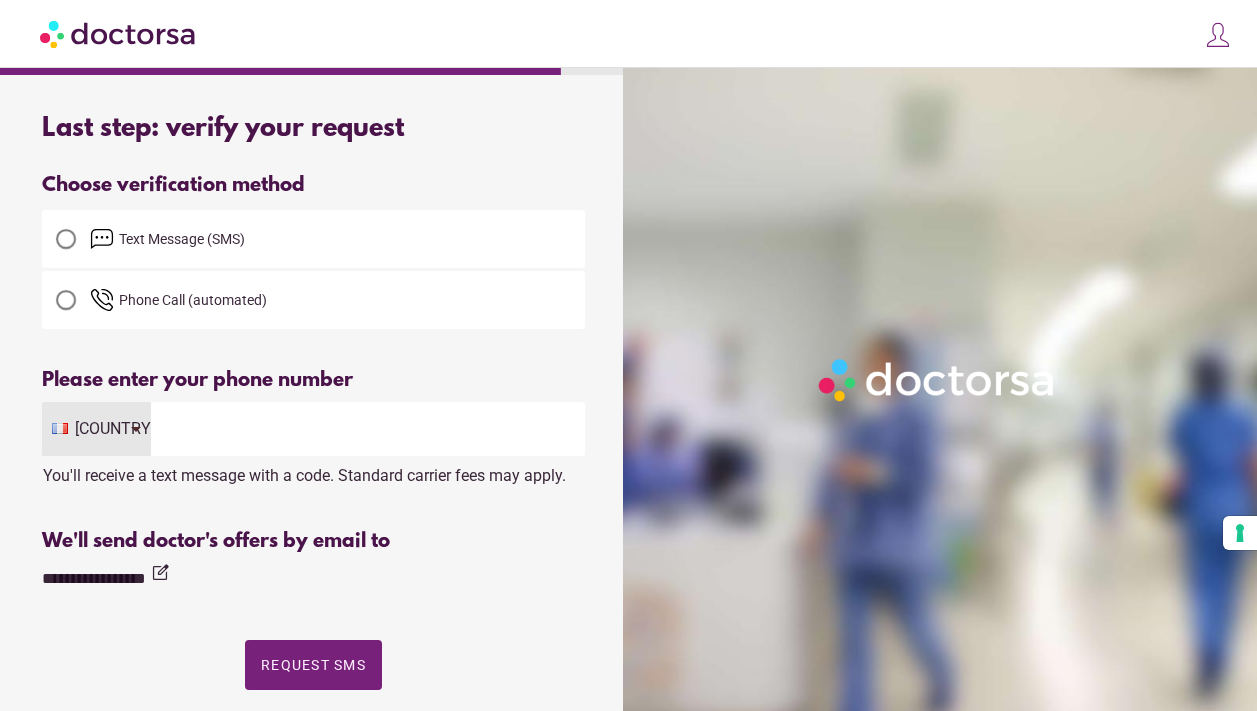 click at bounding box center [367, 429] 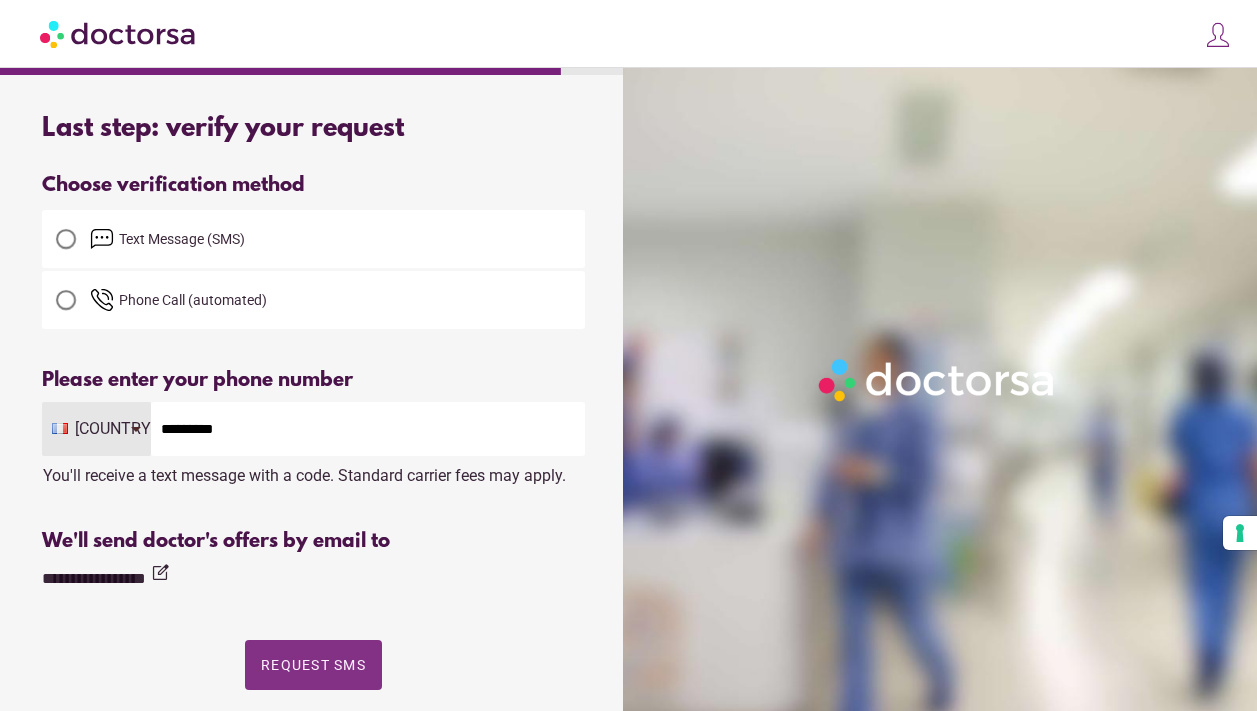 type on "*********" 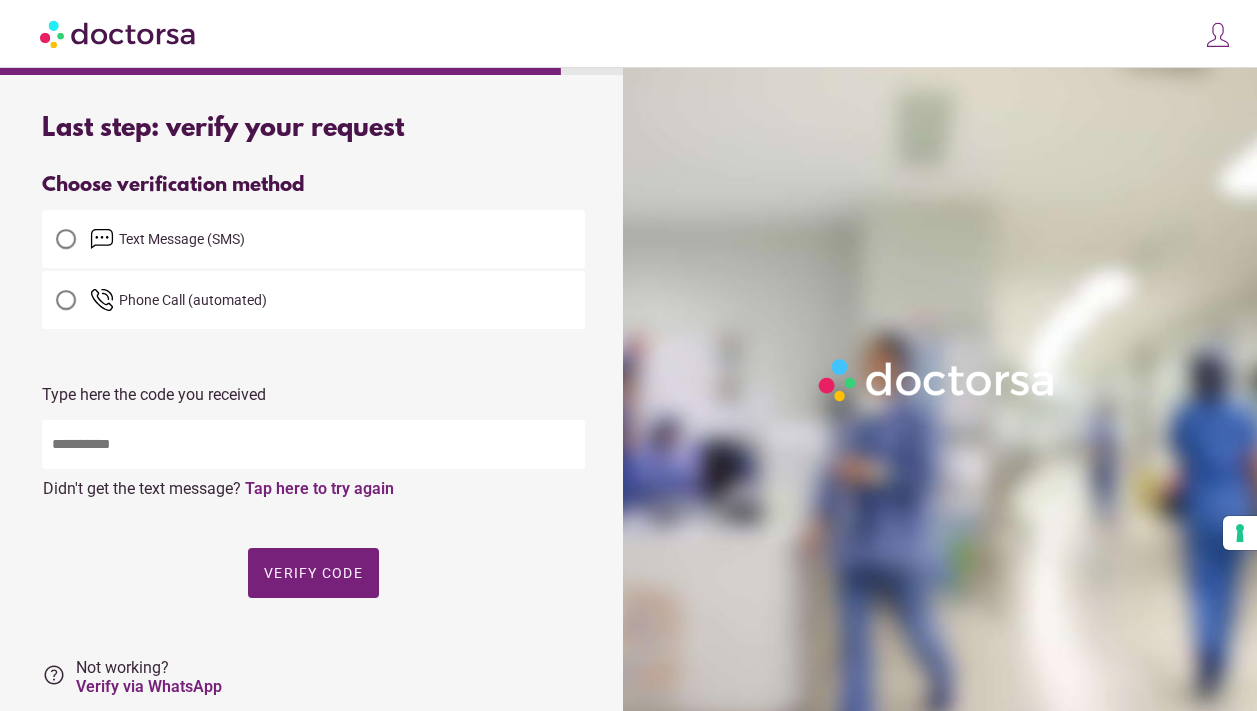 click at bounding box center [313, 444] 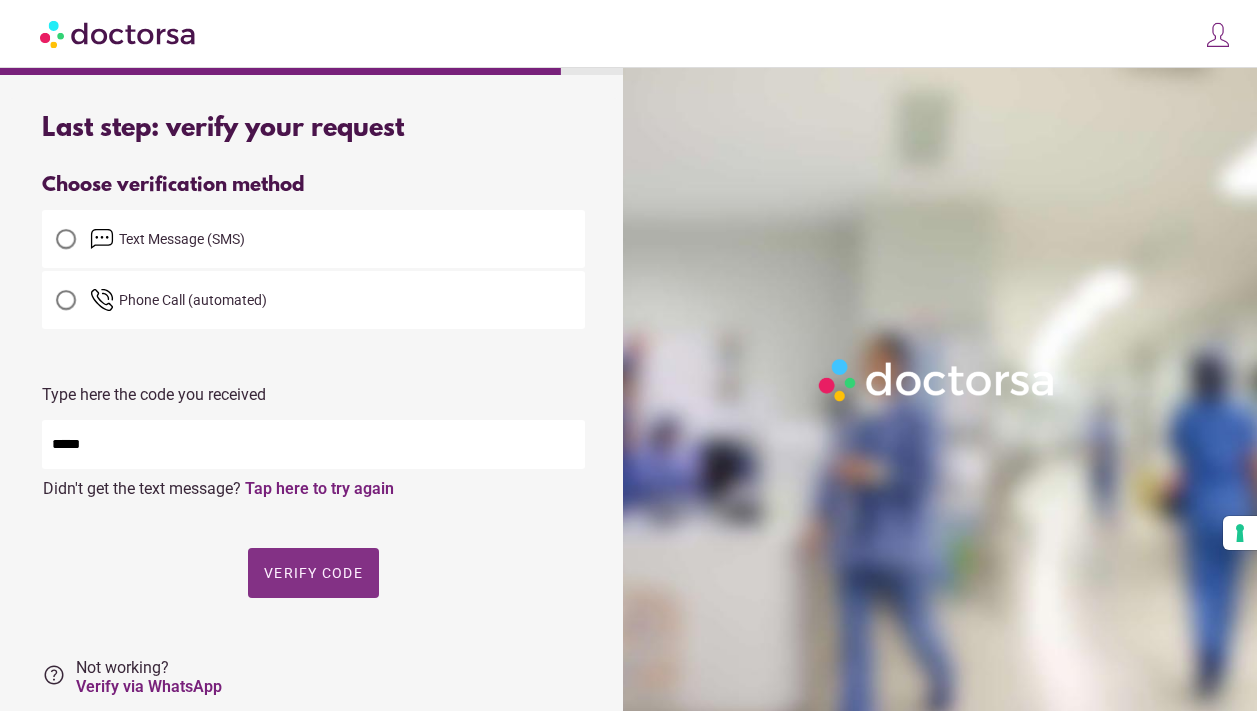 type on "*****" 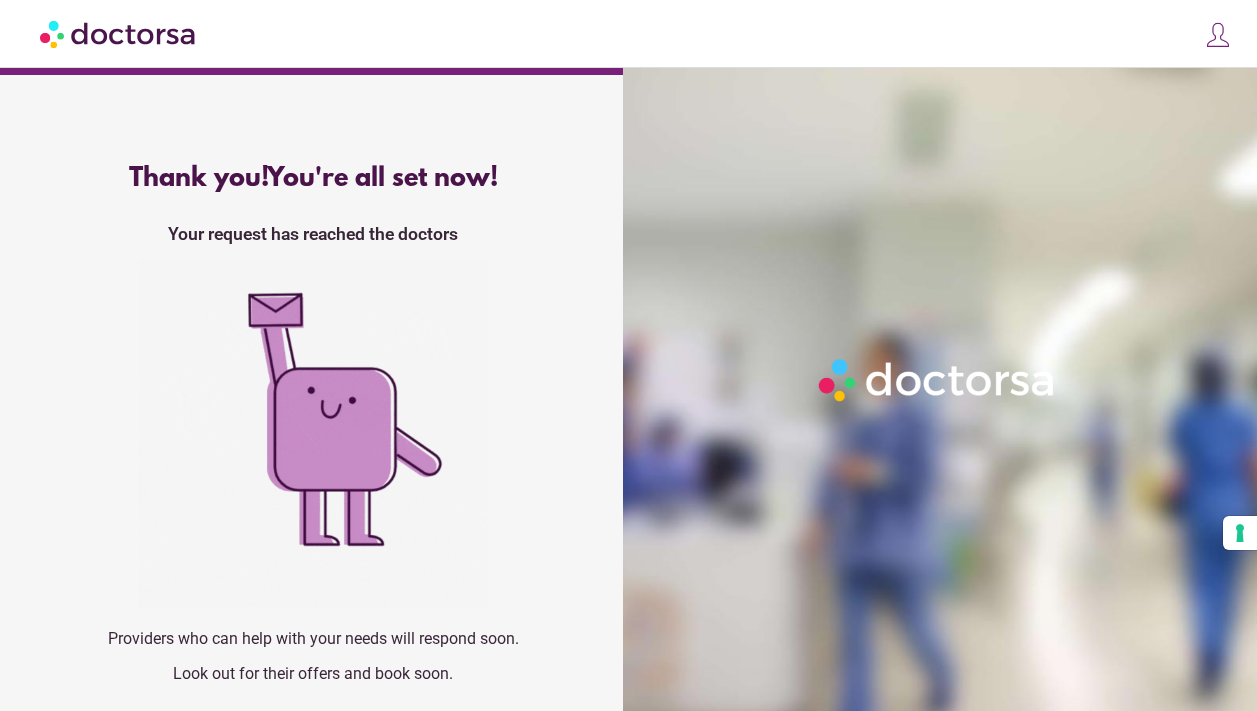 scroll, scrollTop: 5, scrollLeft: 0, axis: vertical 